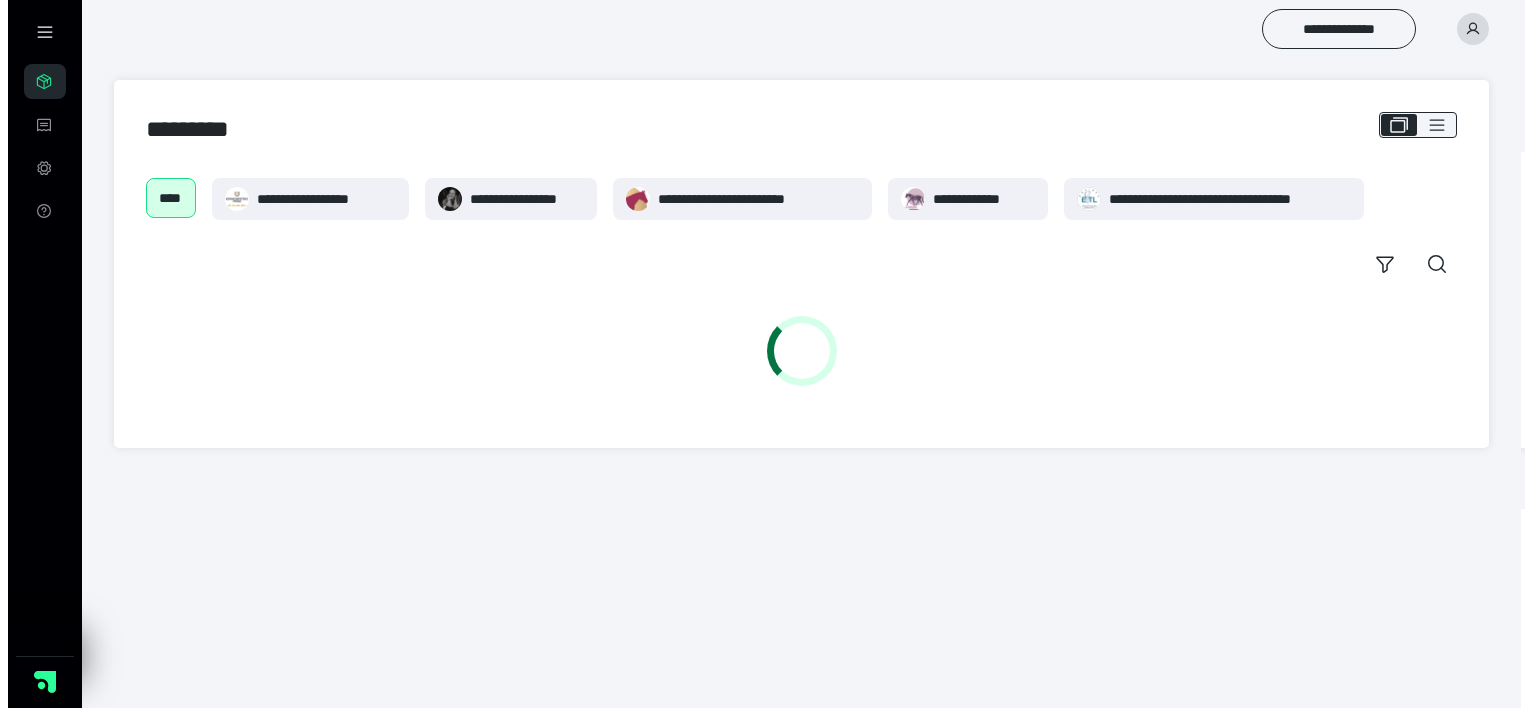 scroll, scrollTop: 0, scrollLeft: 0, axis: both 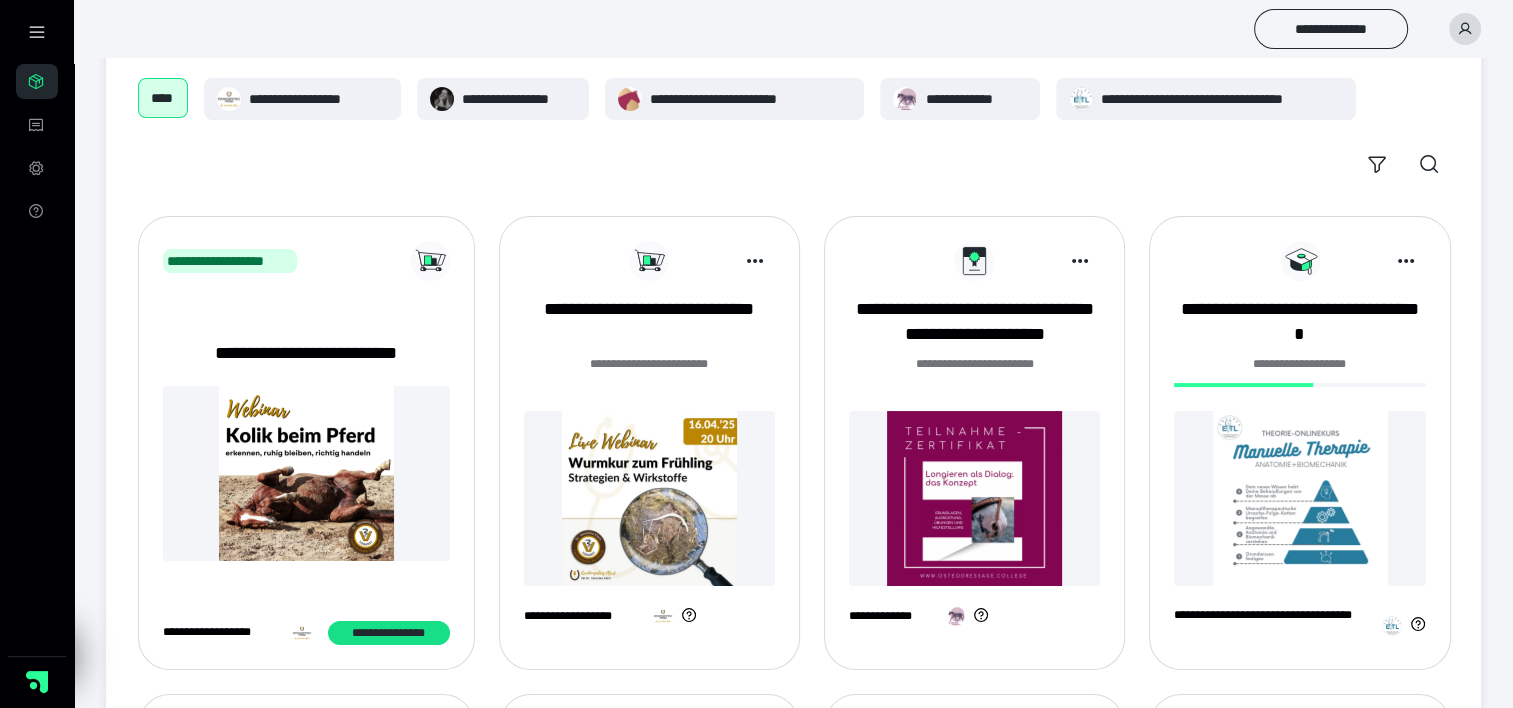 click on "**********" at bounding box center [1300, 443] 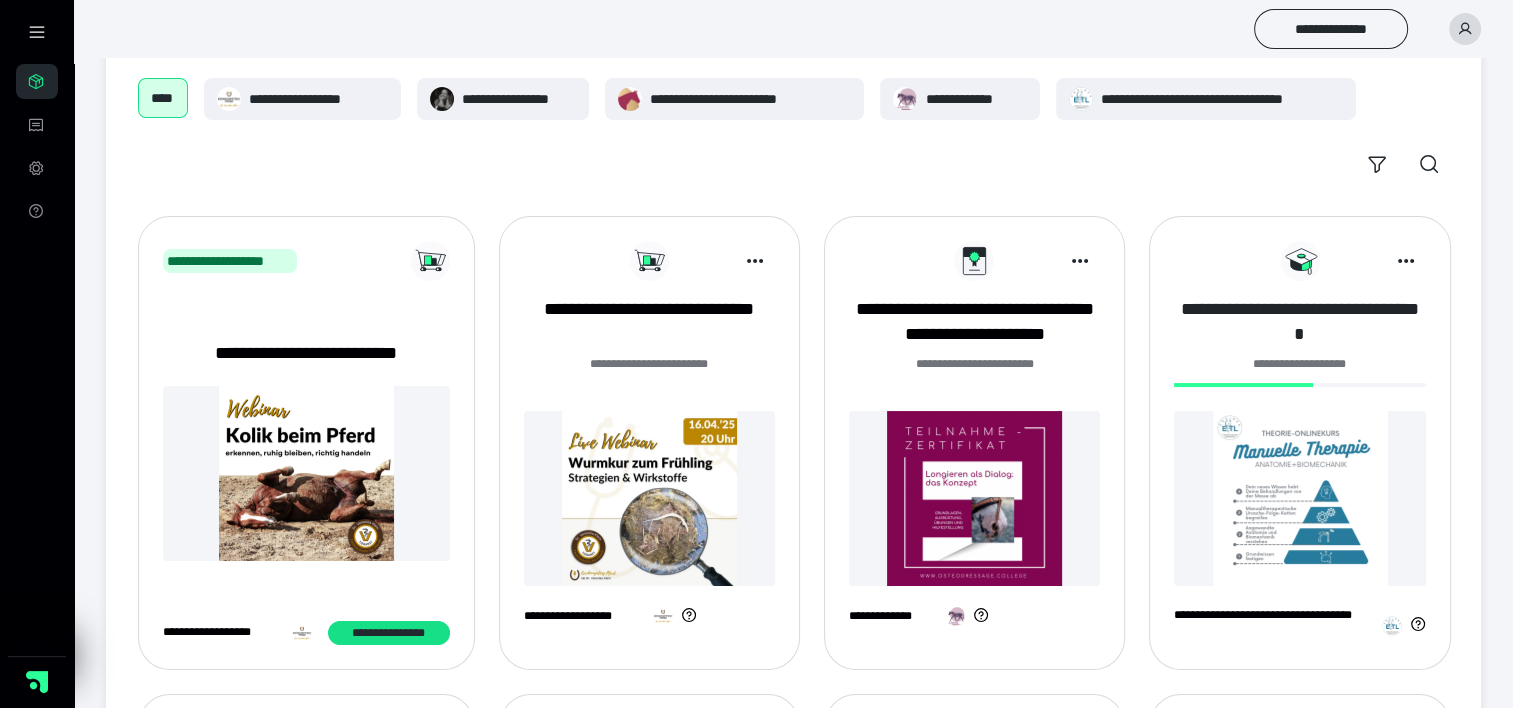 click on "**********" at bounding box center (1299, 322) 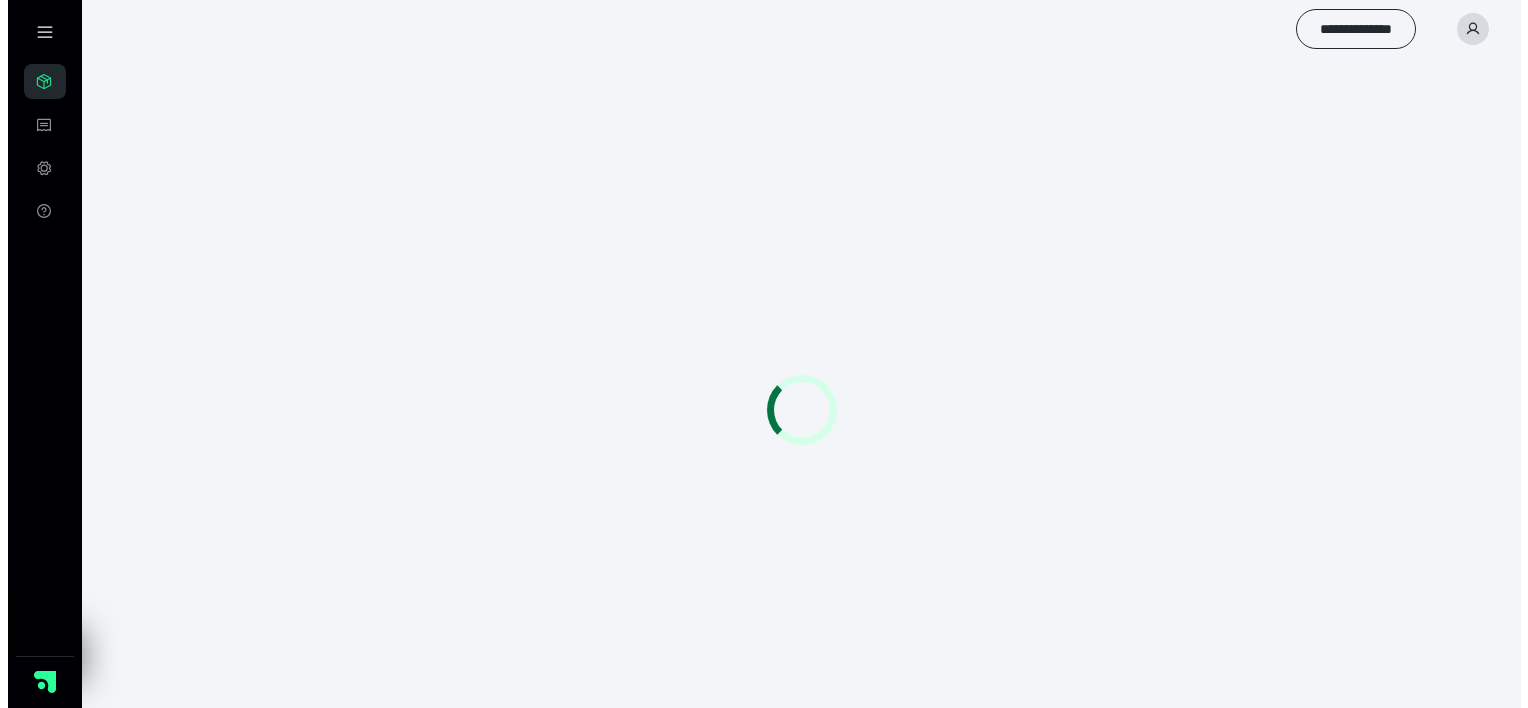 scroll, scrollTop: 0, scrollLeft: 0, axis: both 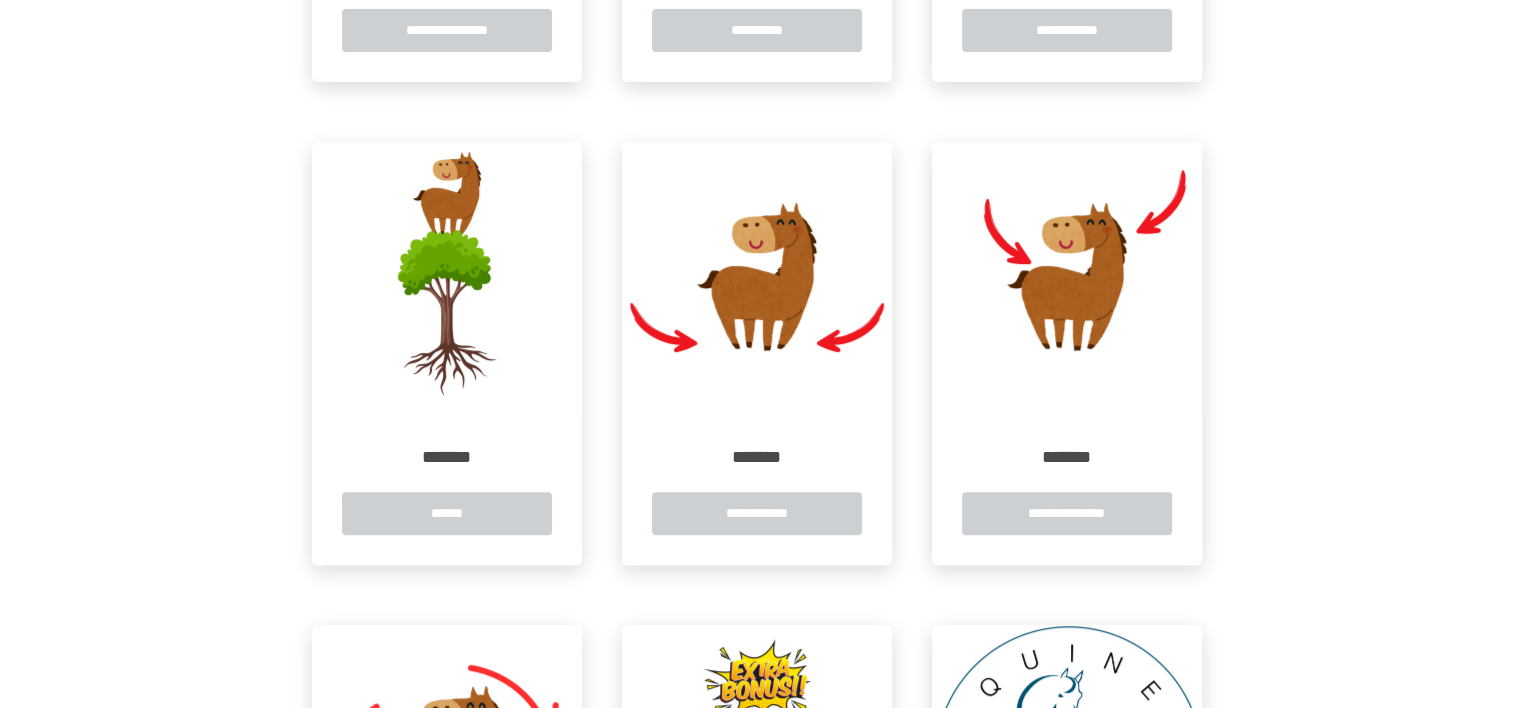 click on "**********" at bounding box center [757, 488] 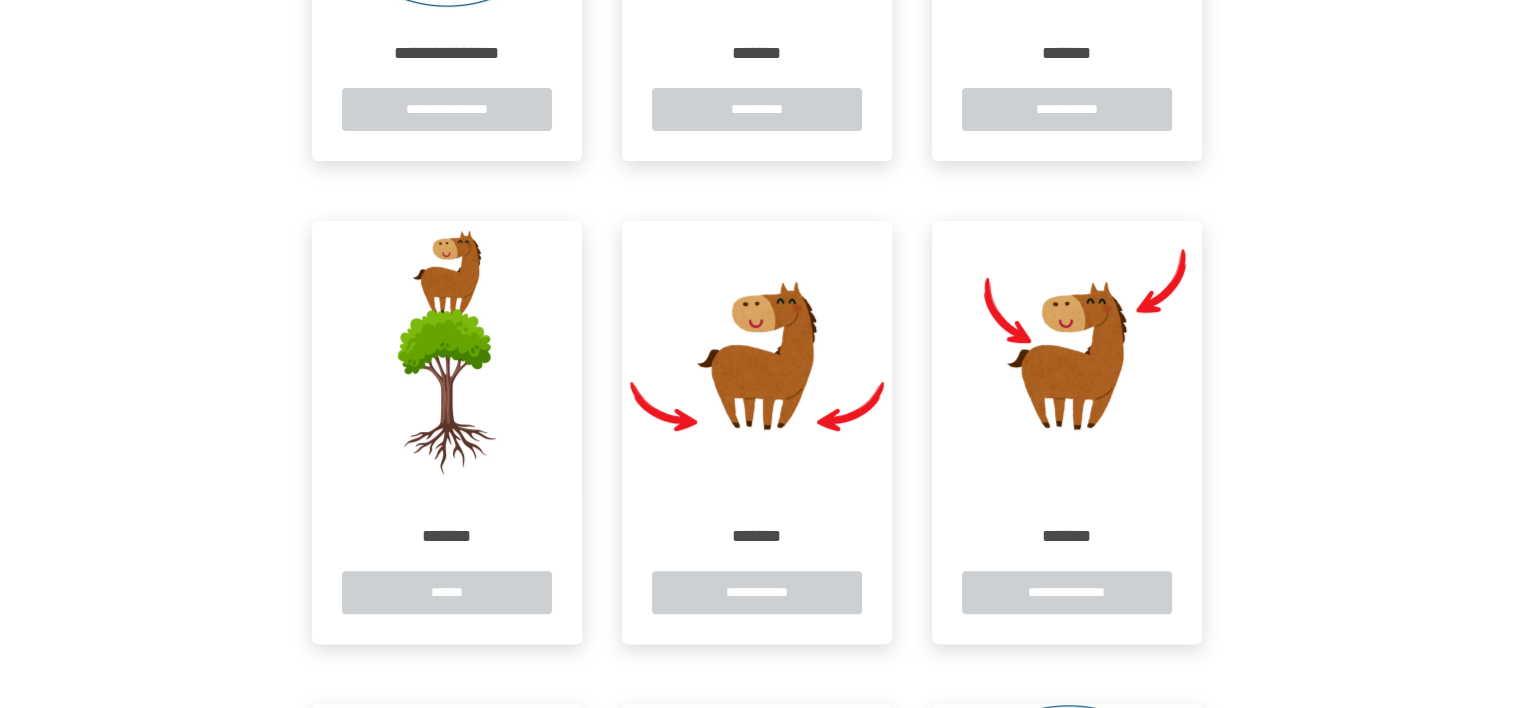 scroll, scrollTop: 900, scrollLeft: 0, axis: vertical 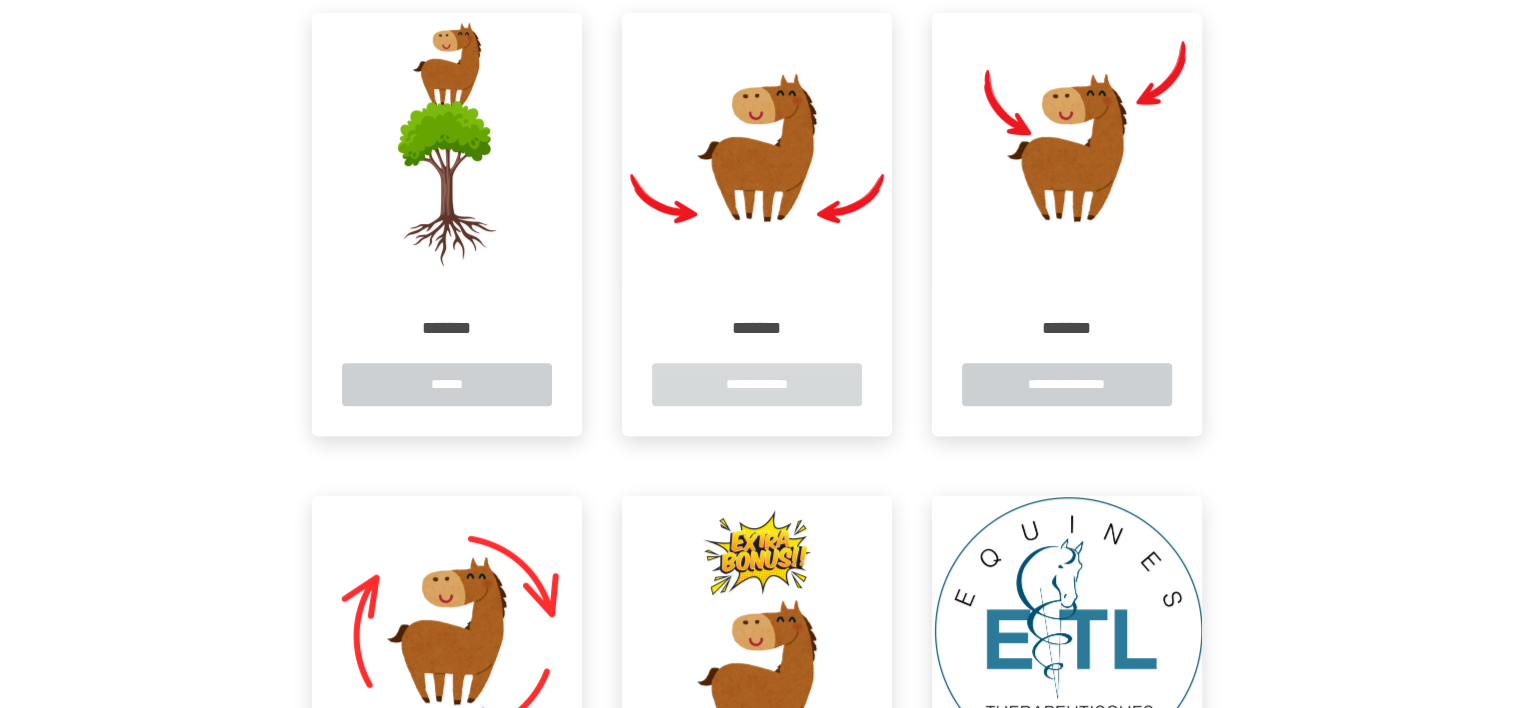 click on "**********" at bounding box center [757, 384] 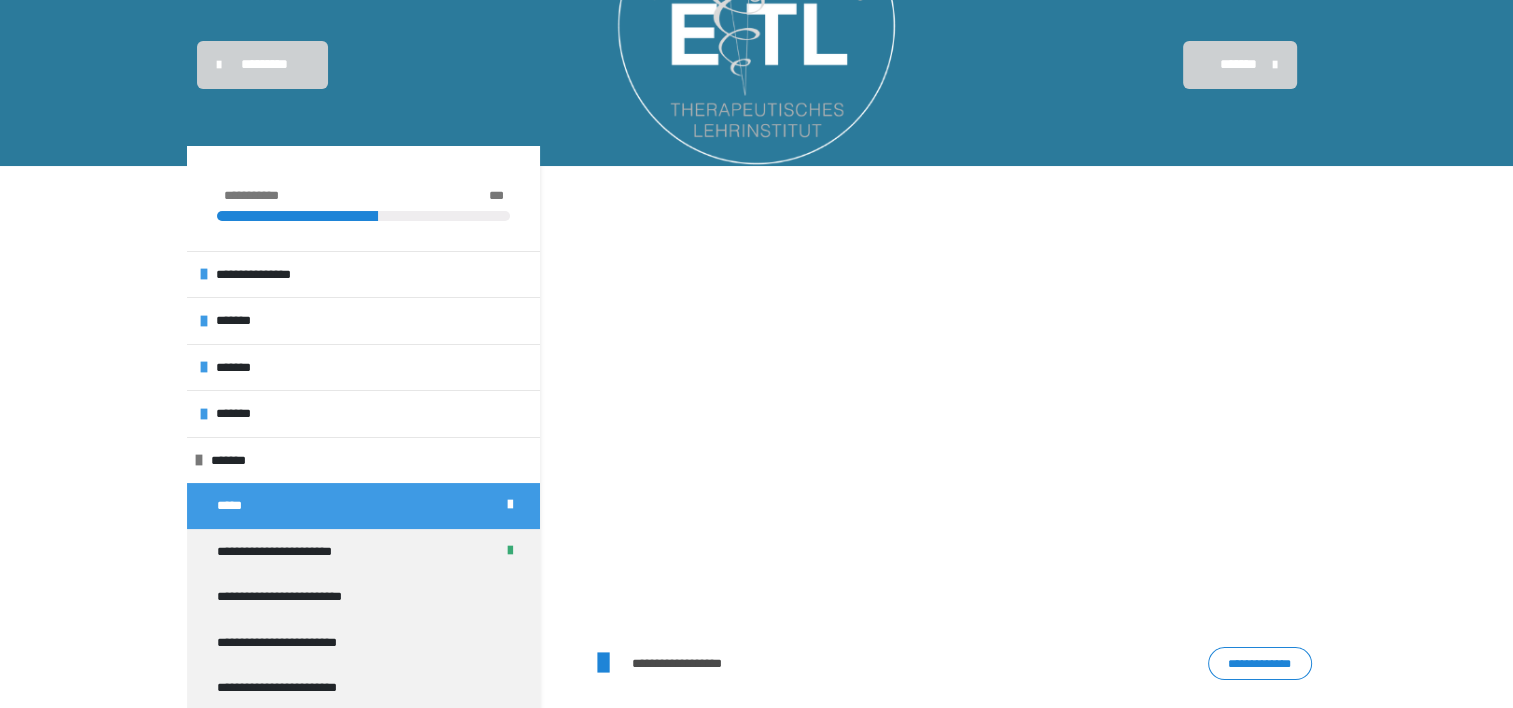 scroll, scrollTop: 340, scrollLeft: 0, axis: vertical 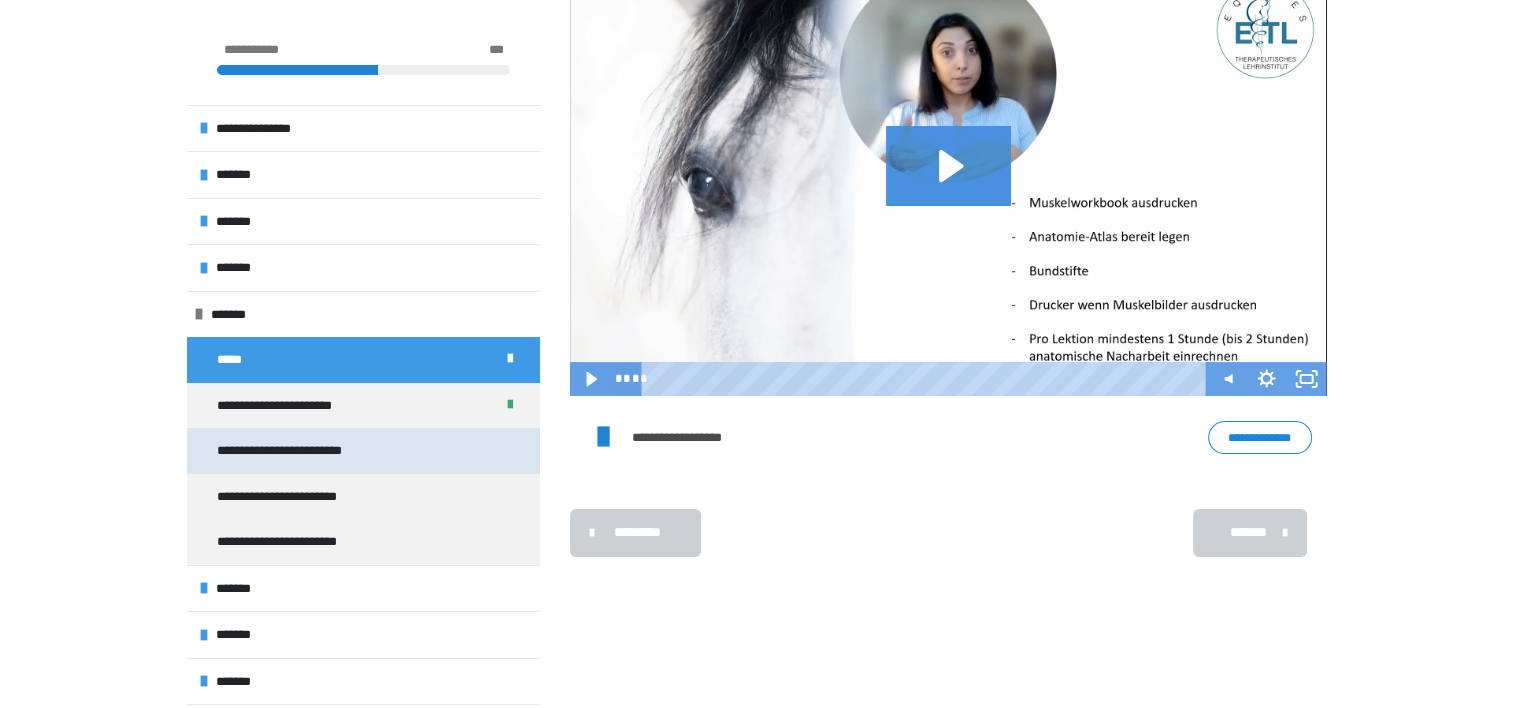 click on "**********" at bounding box center (304, 451) 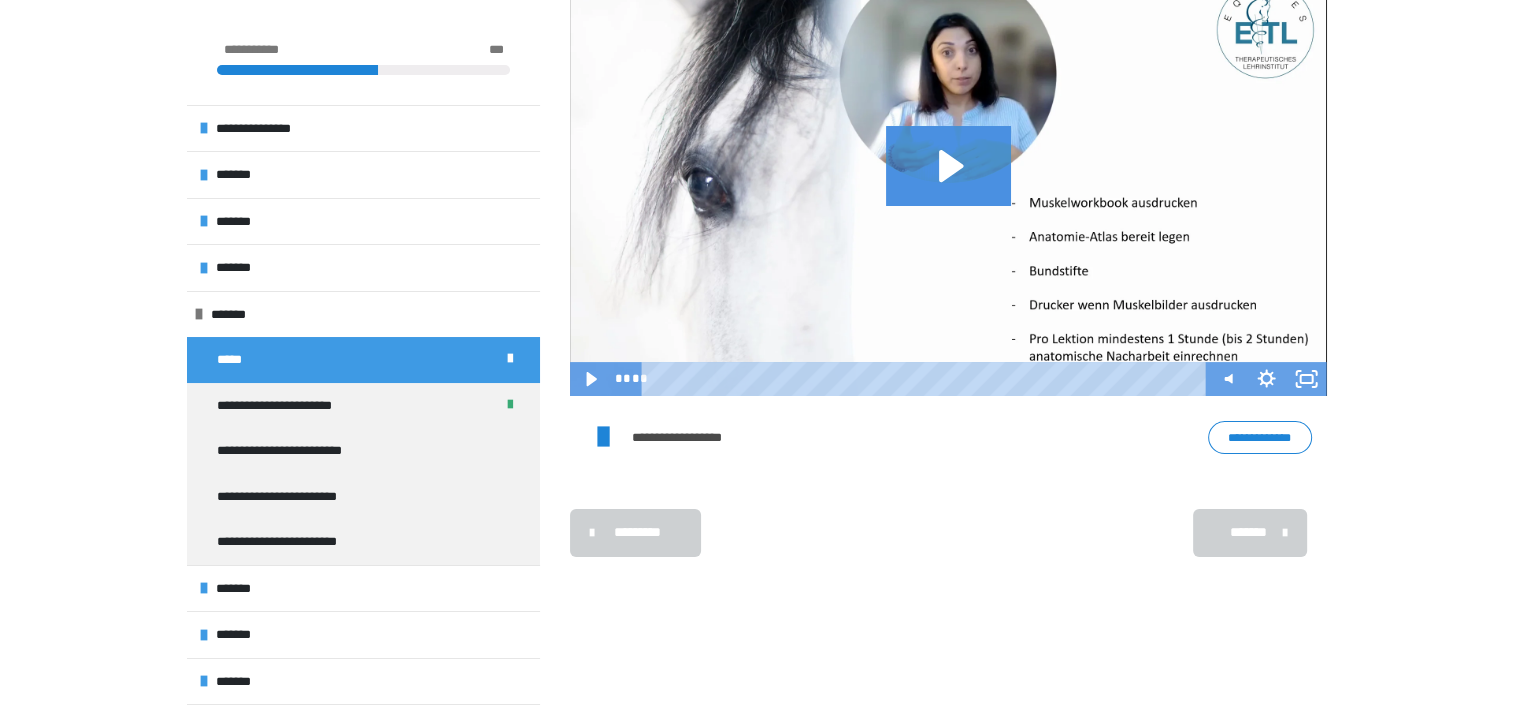 scroll, scrollTop: 270, scrollLeft: 0, axis: vertical 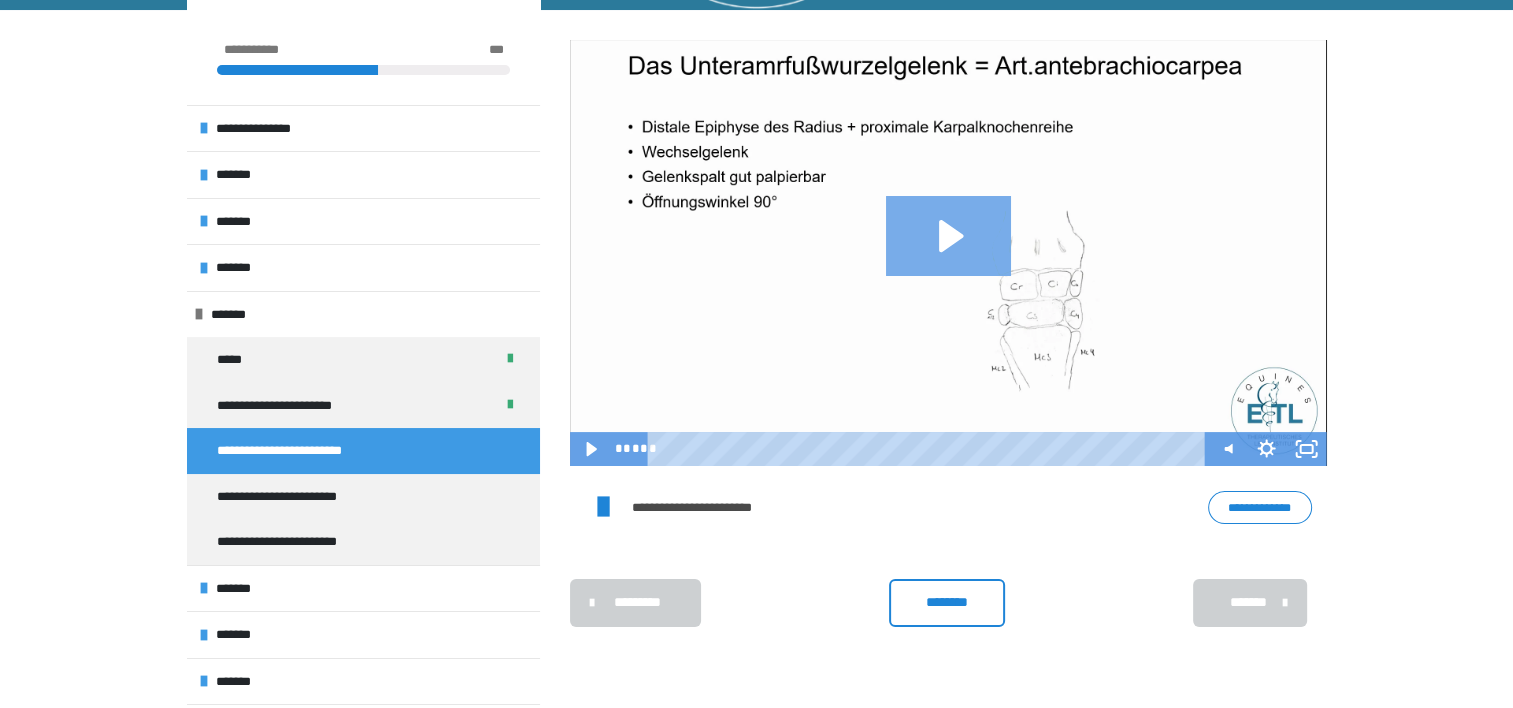 click 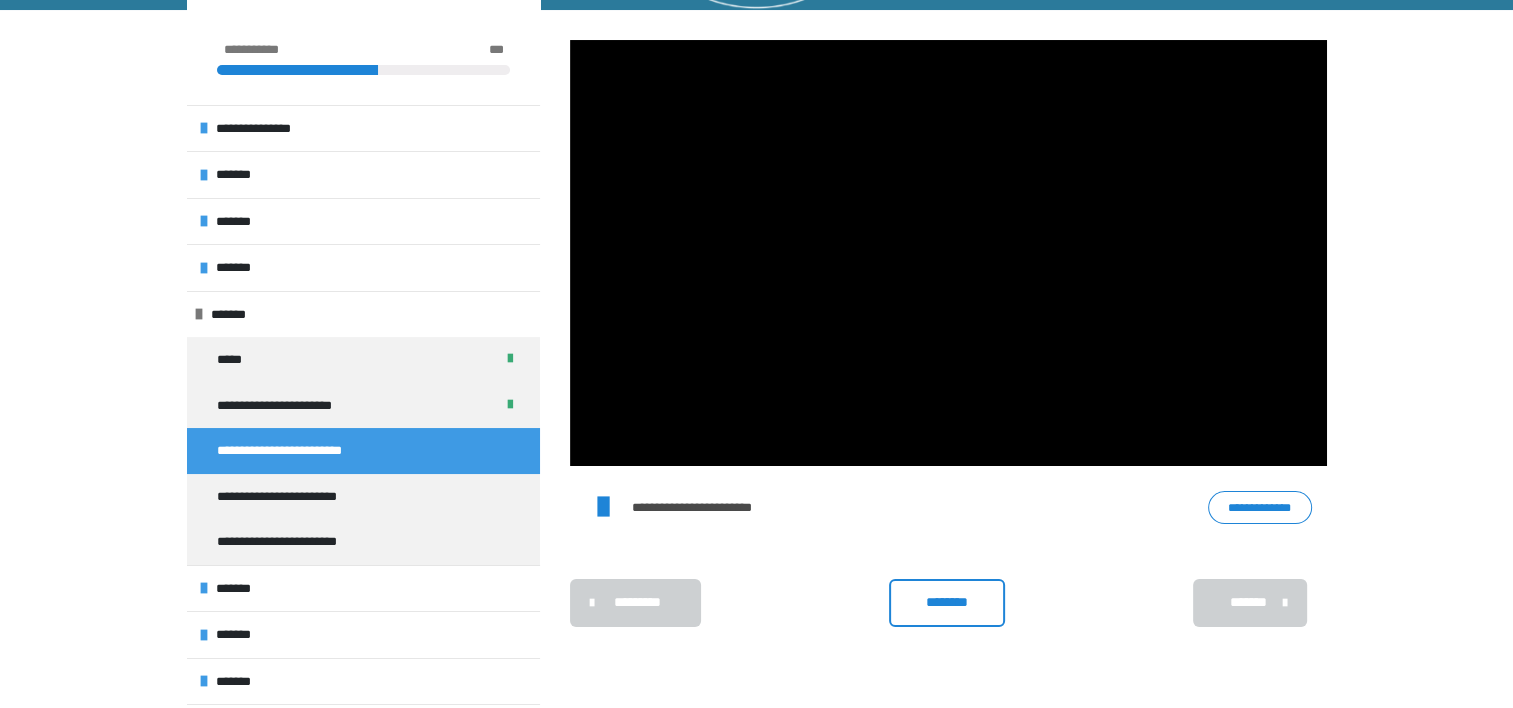 click on "********" at bounding box center (947, 602) 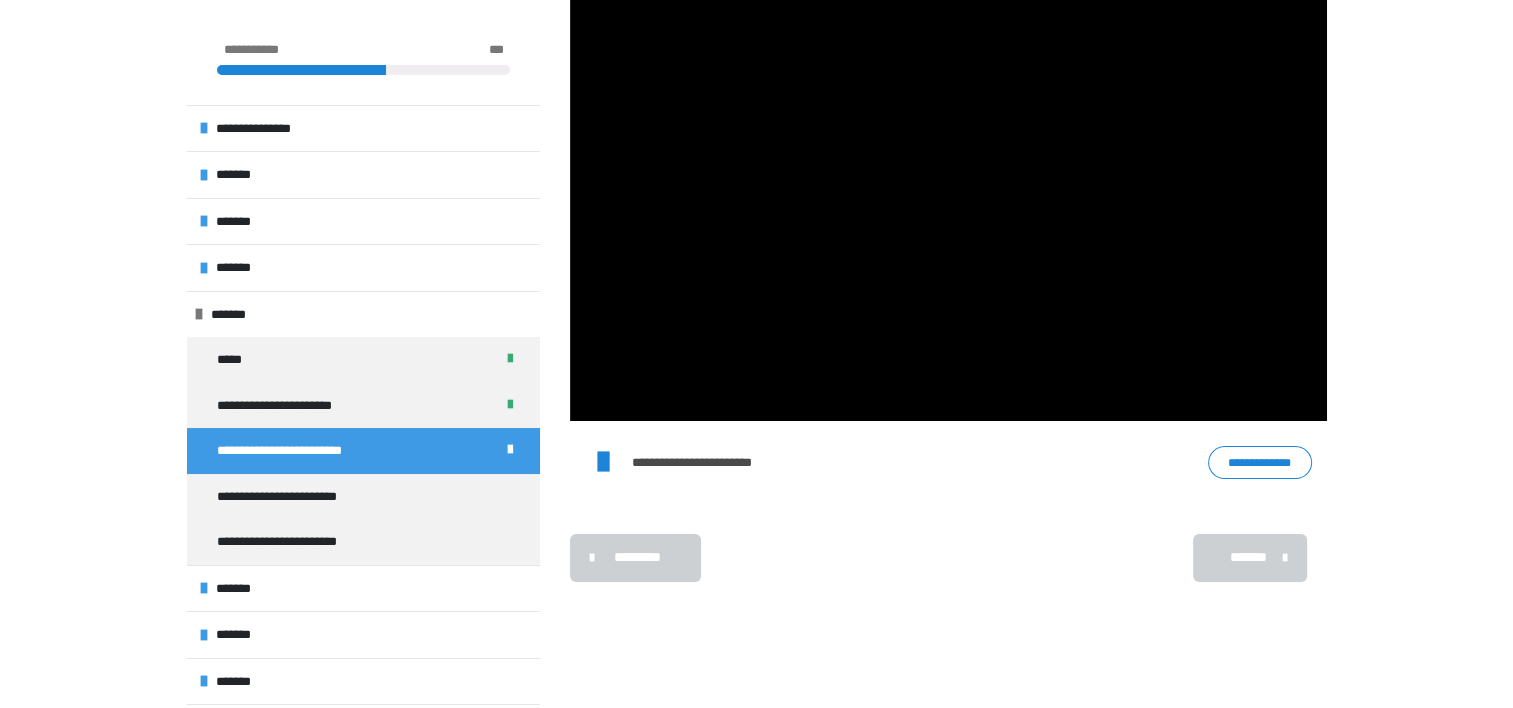 scroll, scrollTop: 340, scrollLeft: 0, axis: vertical 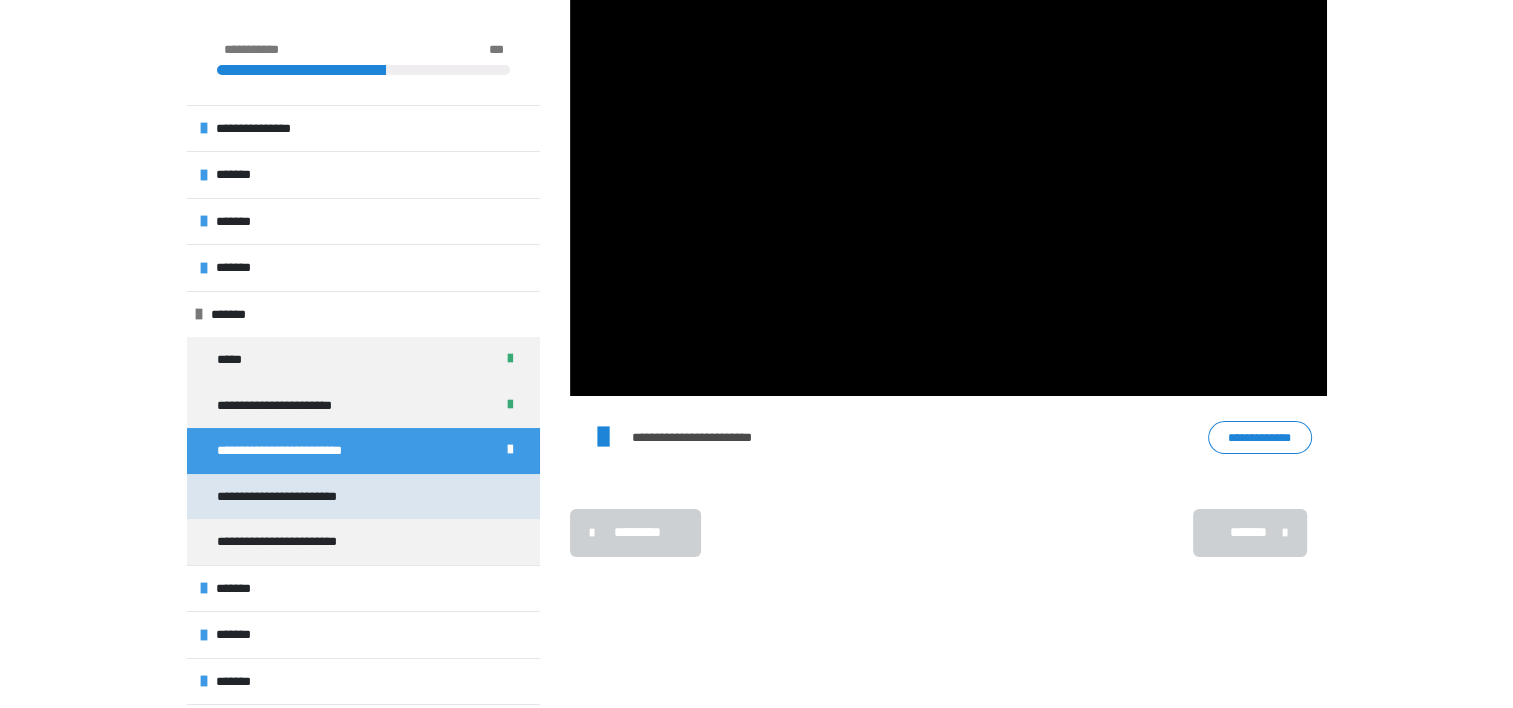 click on "**********" at bounding box center [363, 497] 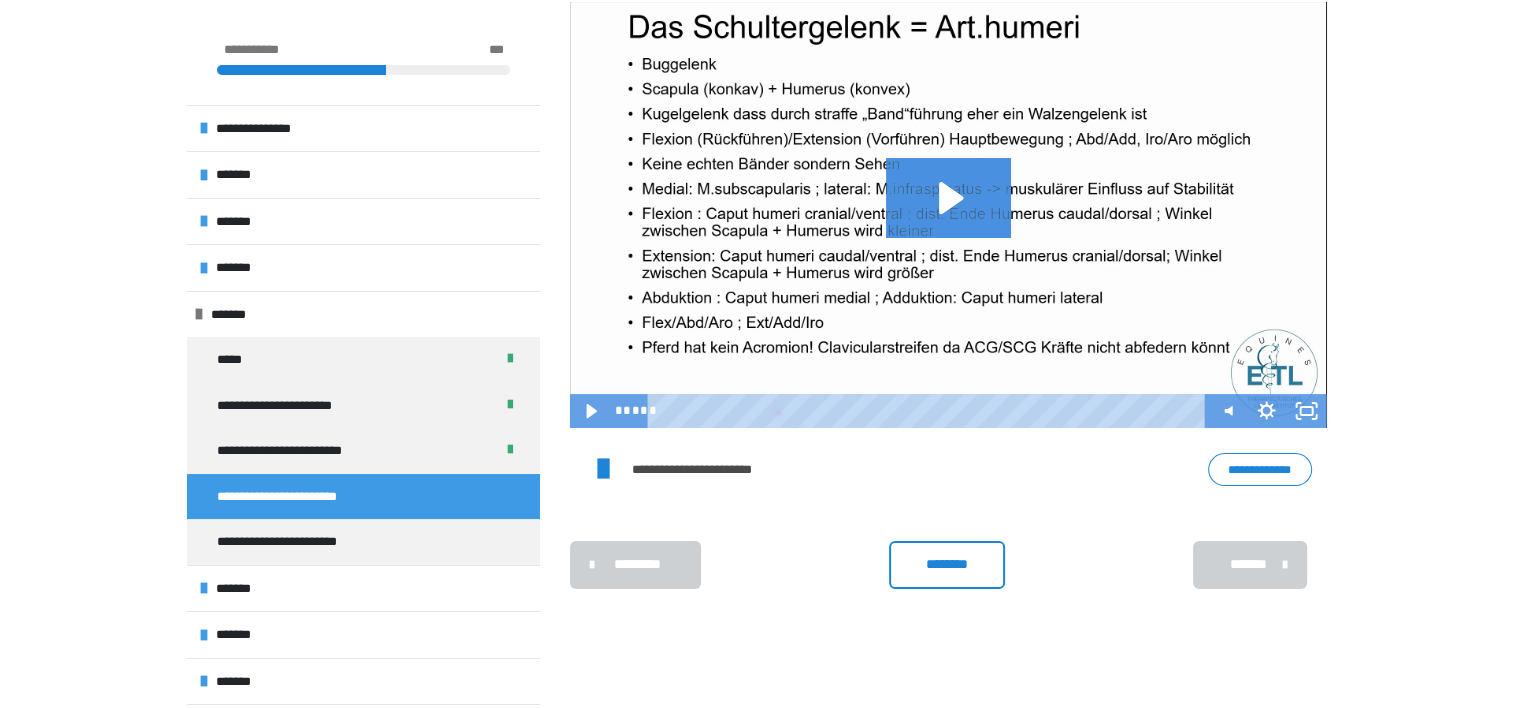 scroll, scrollTop: 340, scrollLeft: 0, axis: vertical 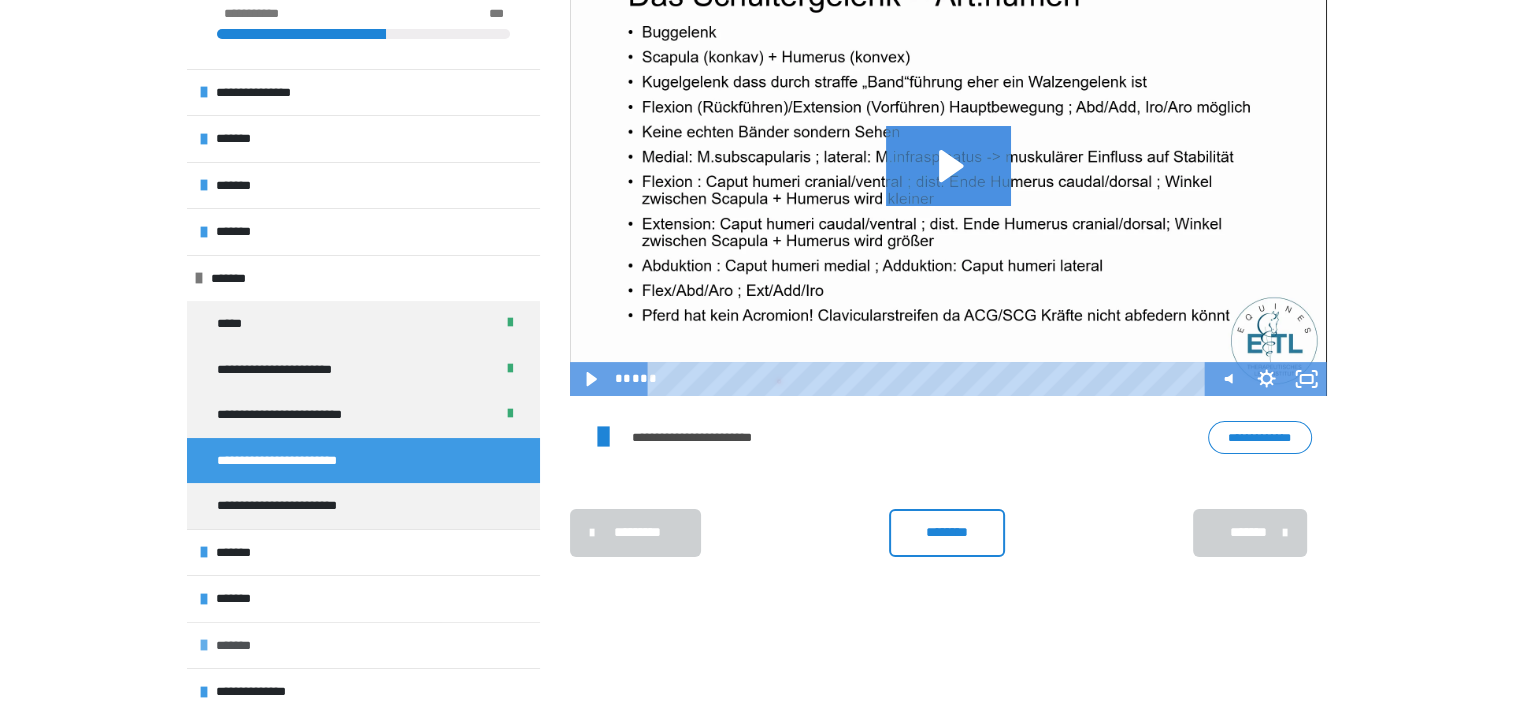 click on "*******" at bounding box center [363, 645] 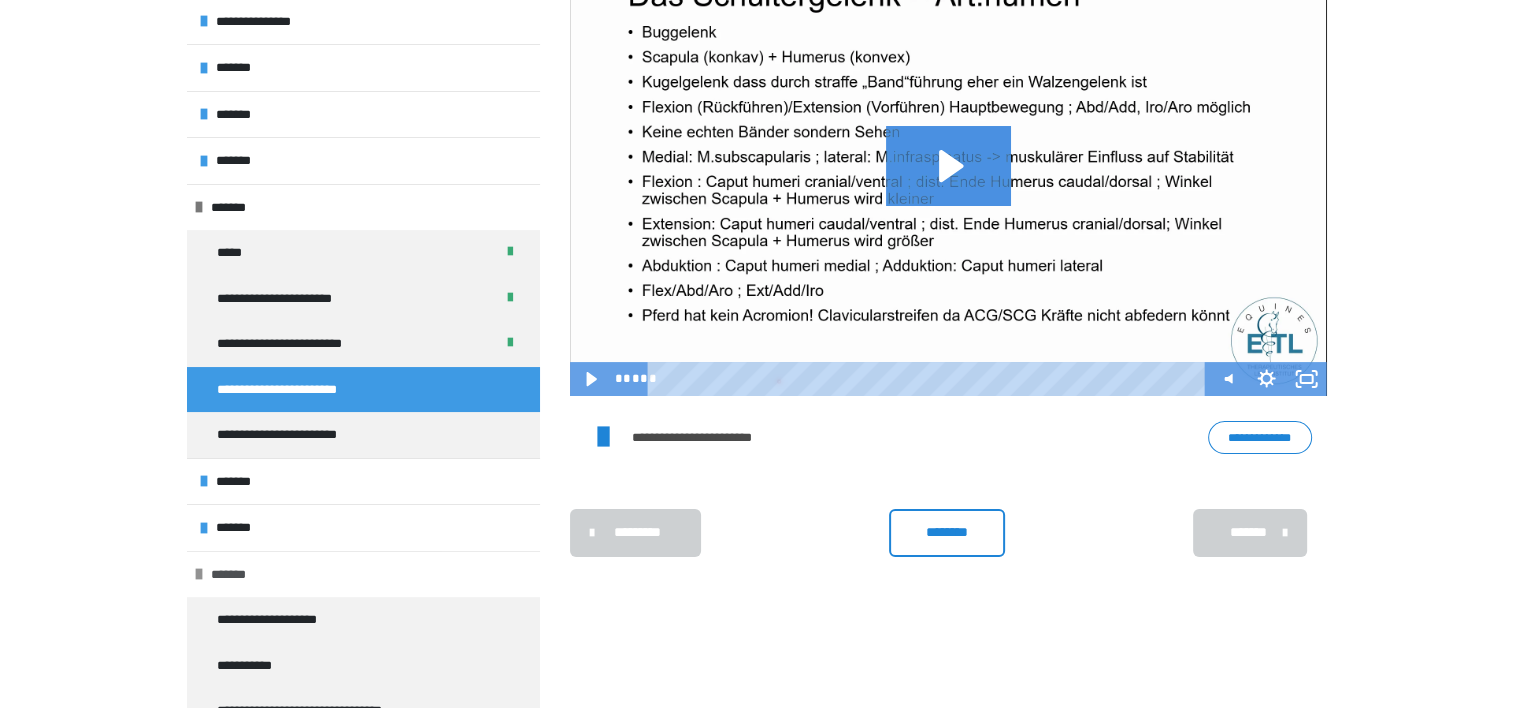 scroll, scrollTop: 172, scrollLeft: 0, axis: vertical 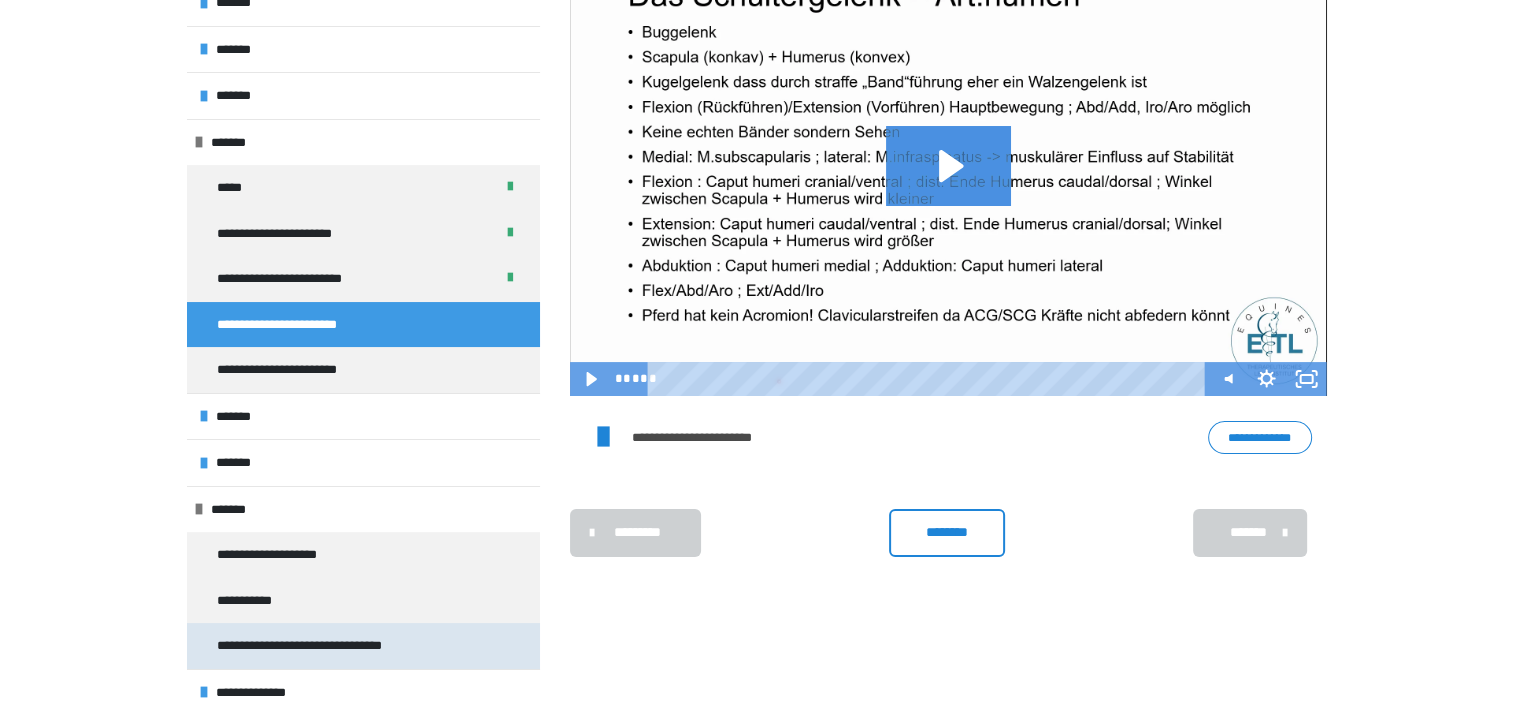 click on "**********" at bounding box center (333, 646) 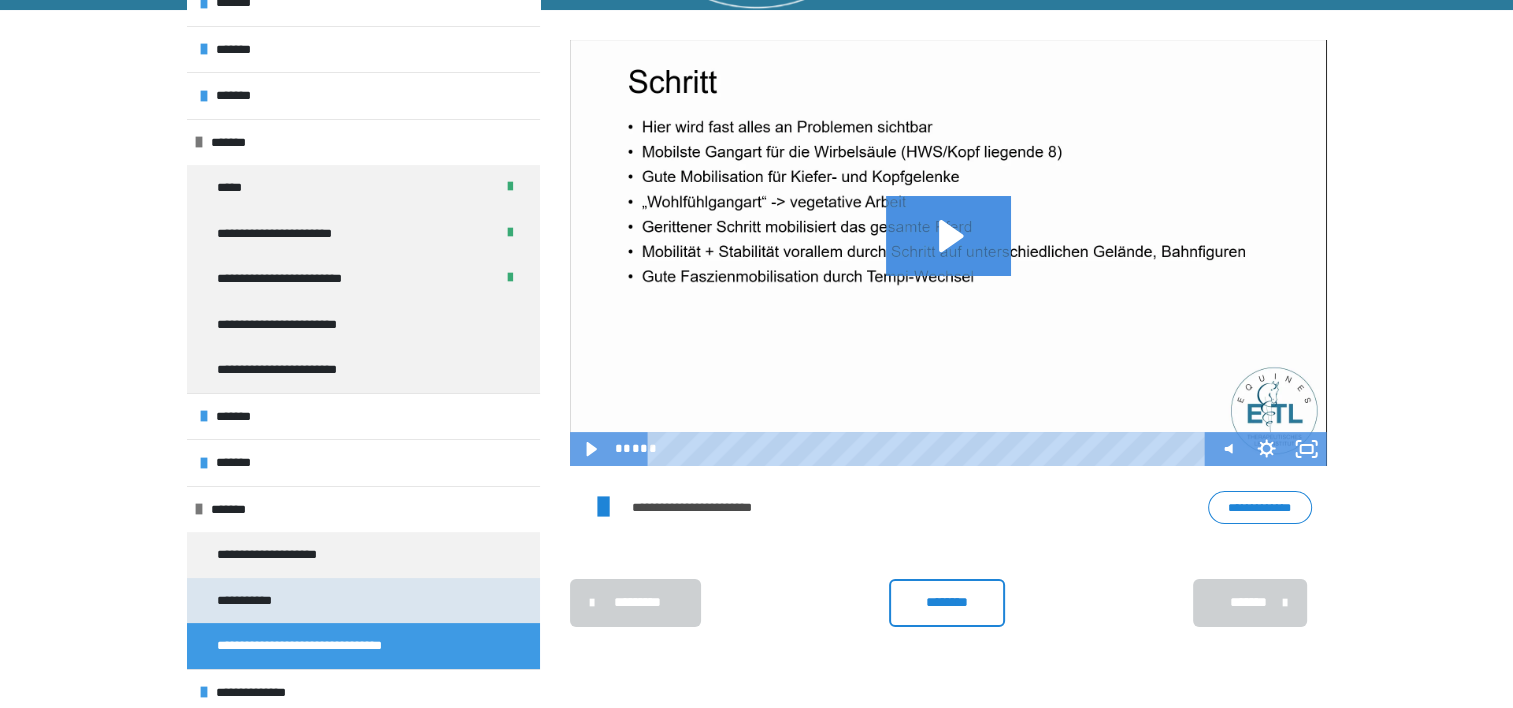 click on "**********" at bounding box center [263, 601] 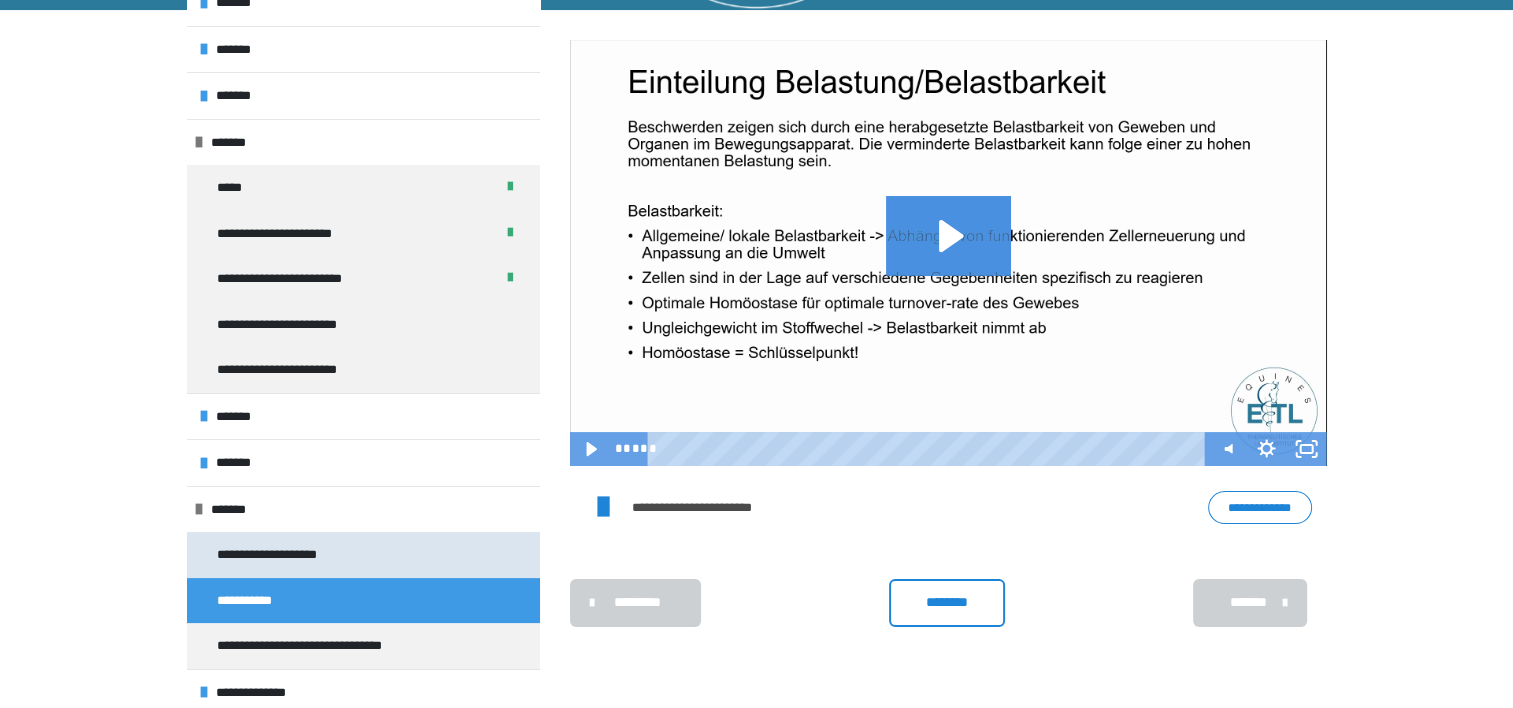 click on "**********" at bounding box center [289, 555] 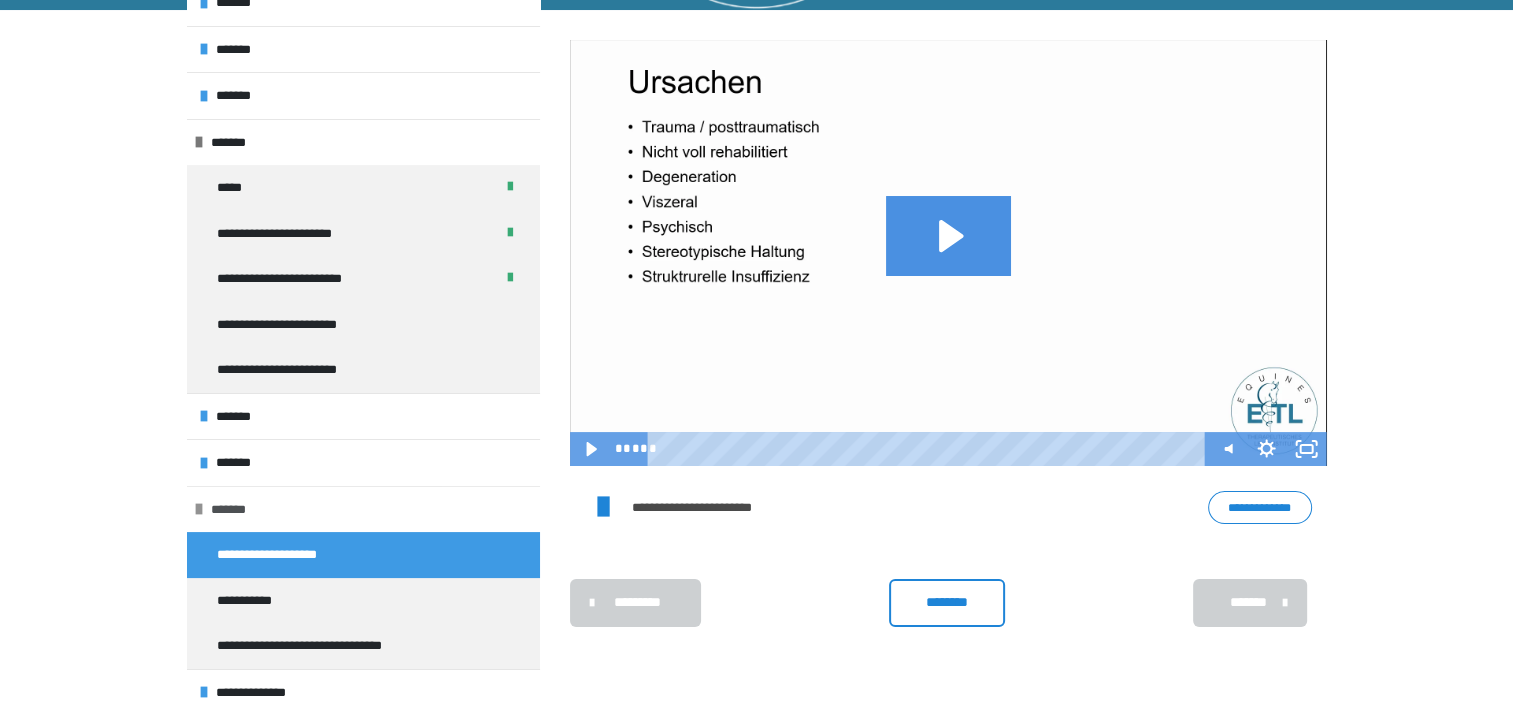 click at bounding box center (199, 509) 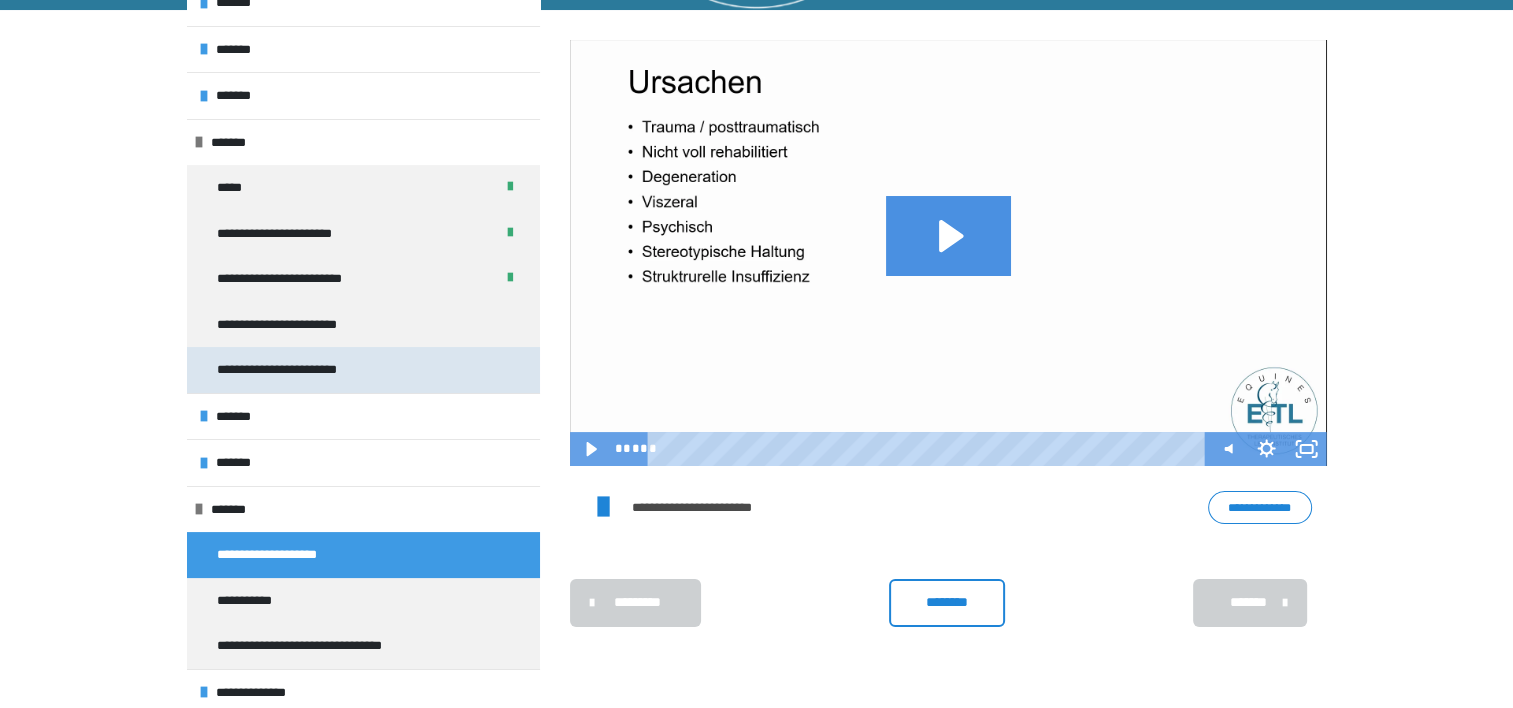 scroll, scrollTop: 36, scrollLeft: 0, axis: vertical 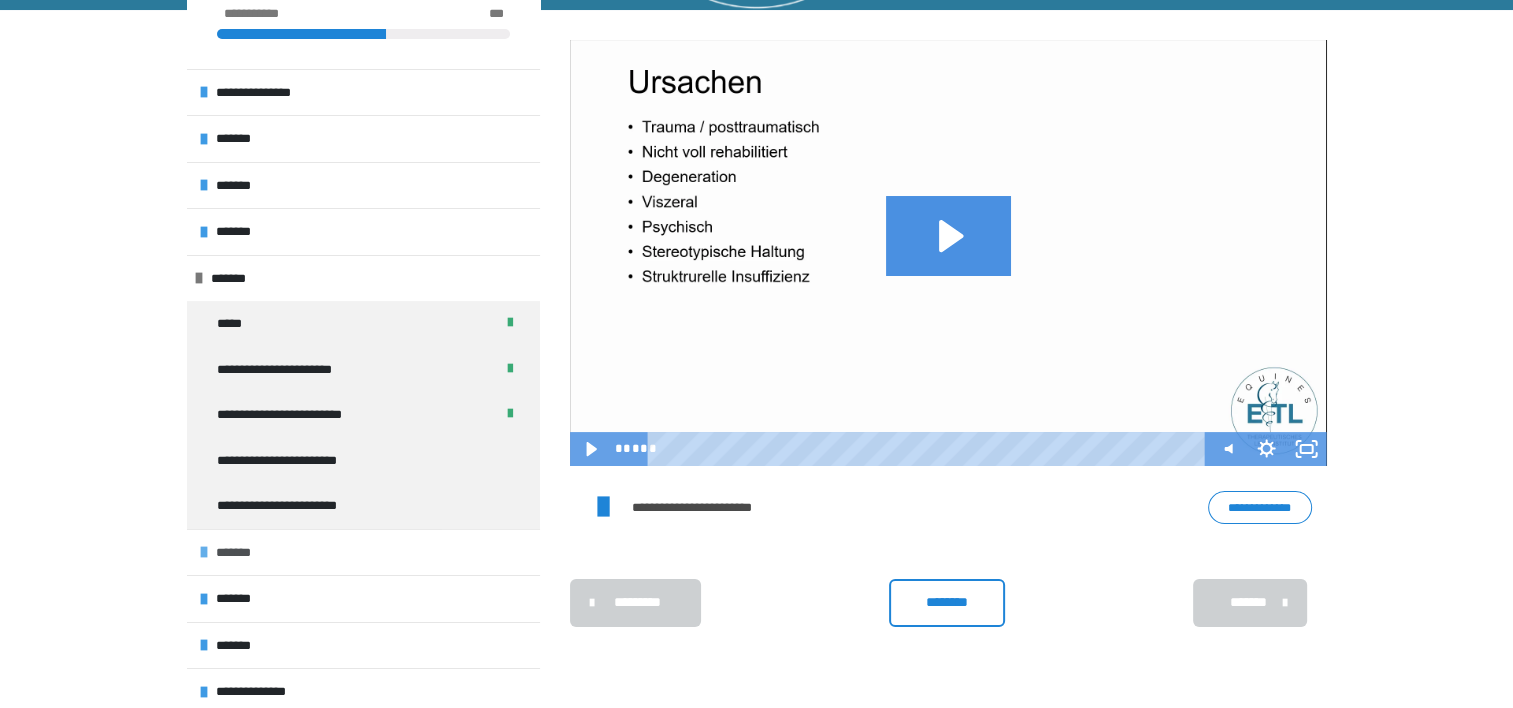 click on "*******" at bounding box center [363, 552] 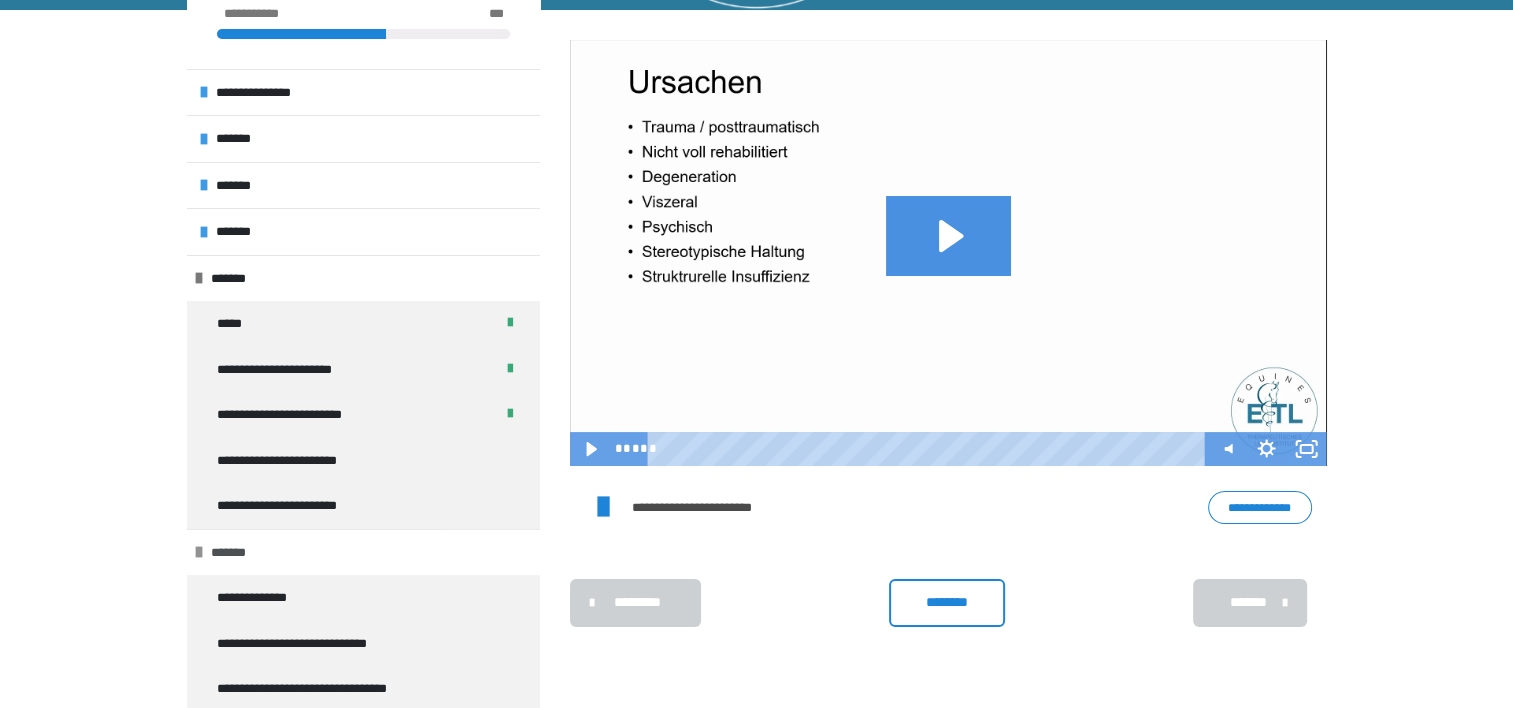 scroll, scrollTop: 172, scrollLeft: 0, axis: vertical 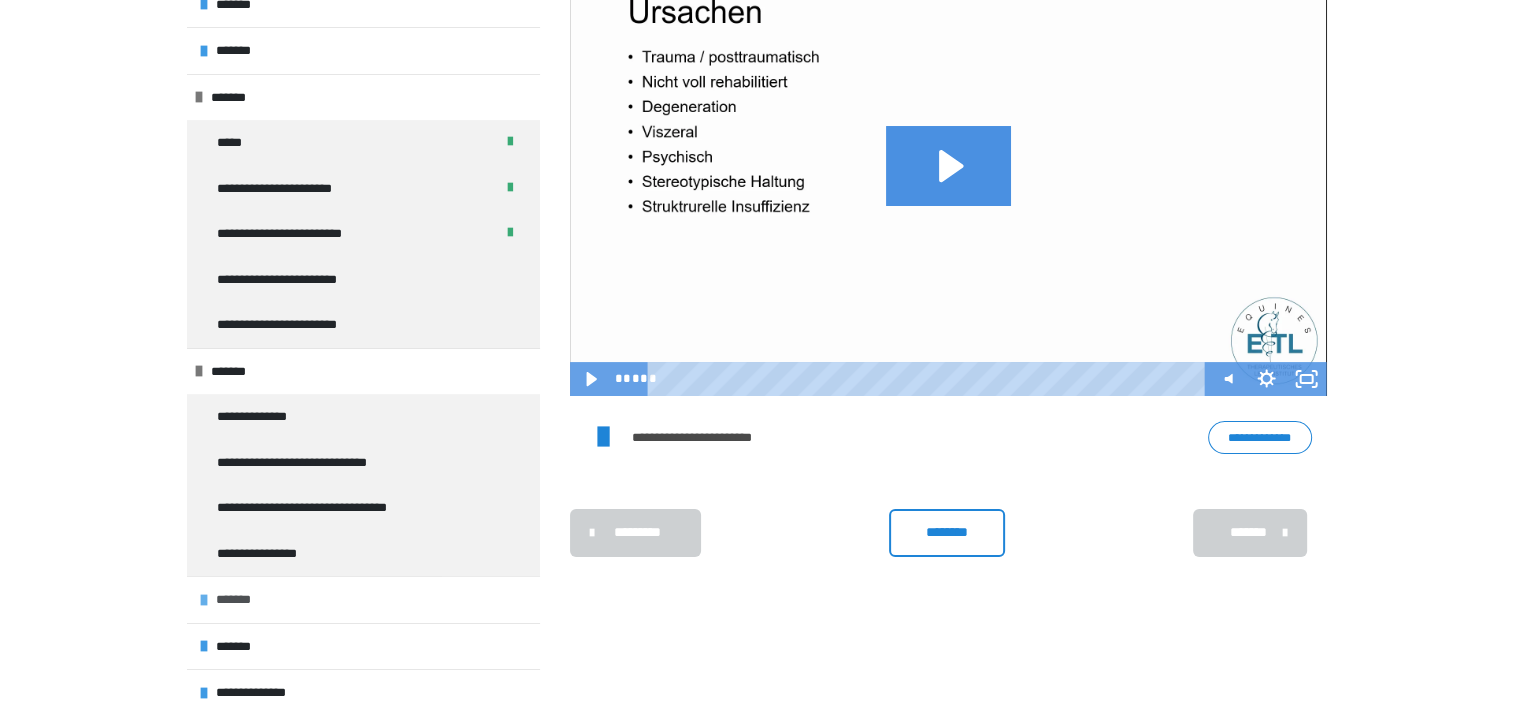 click at bounding box center [204, 600] 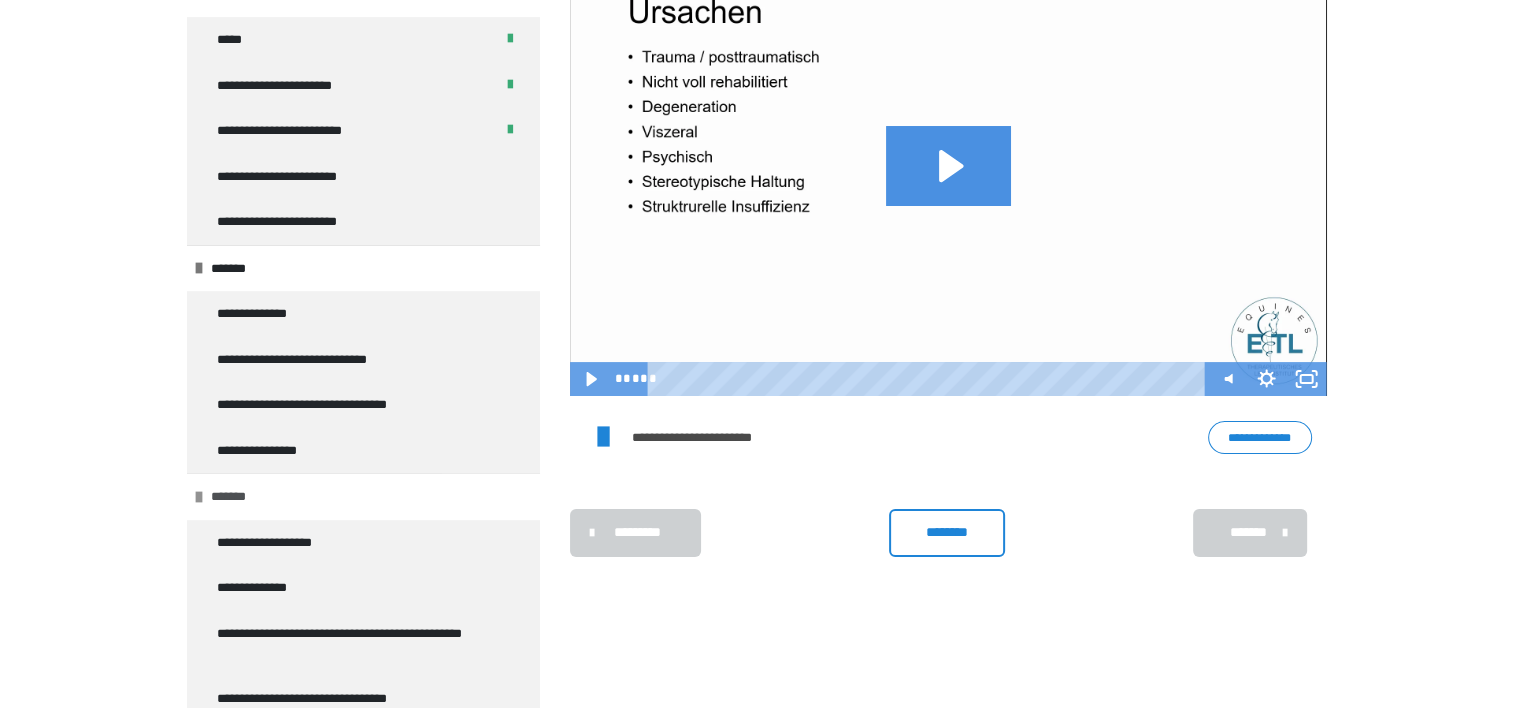 scroll, scrollTop: 419, scrollLeft: 0, axis: vertical 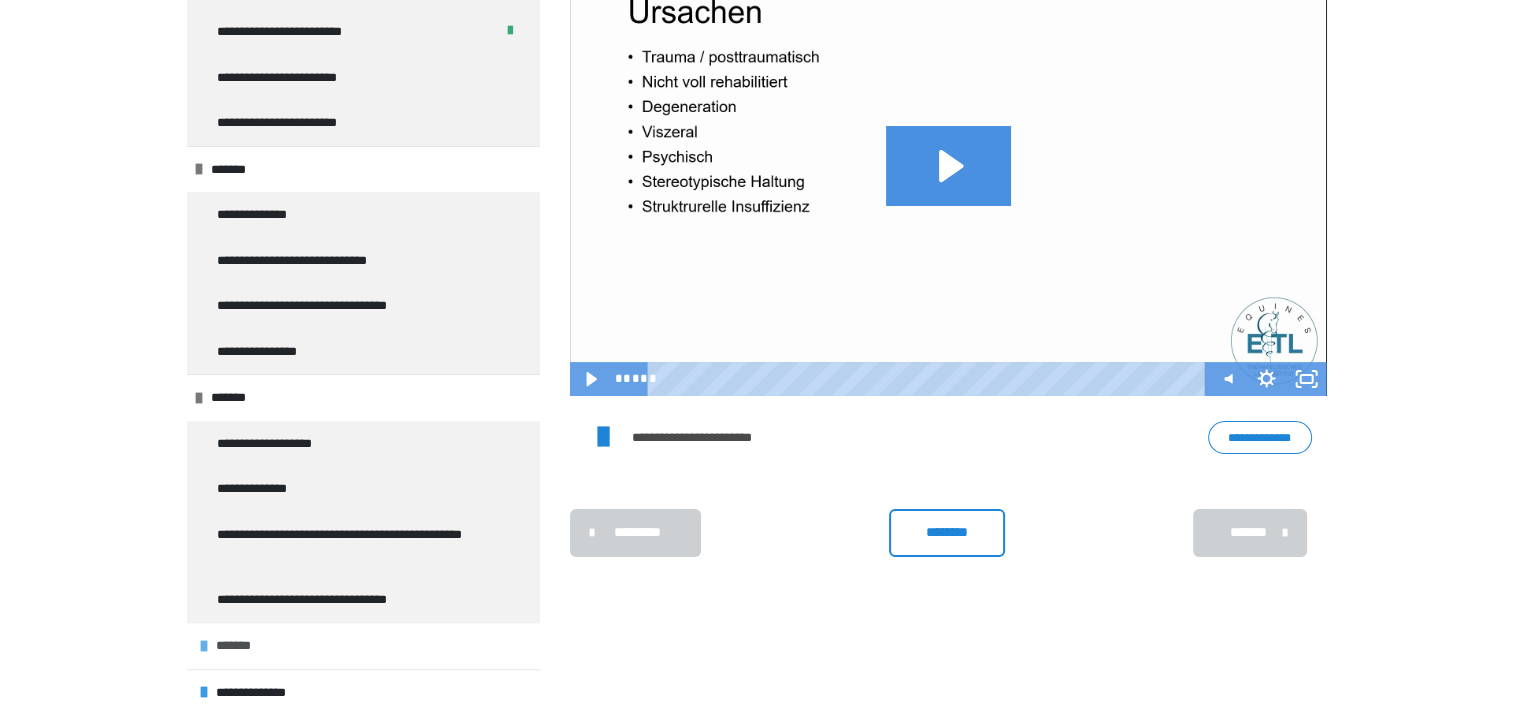 click on "*******" at bounding box center (363, 645) 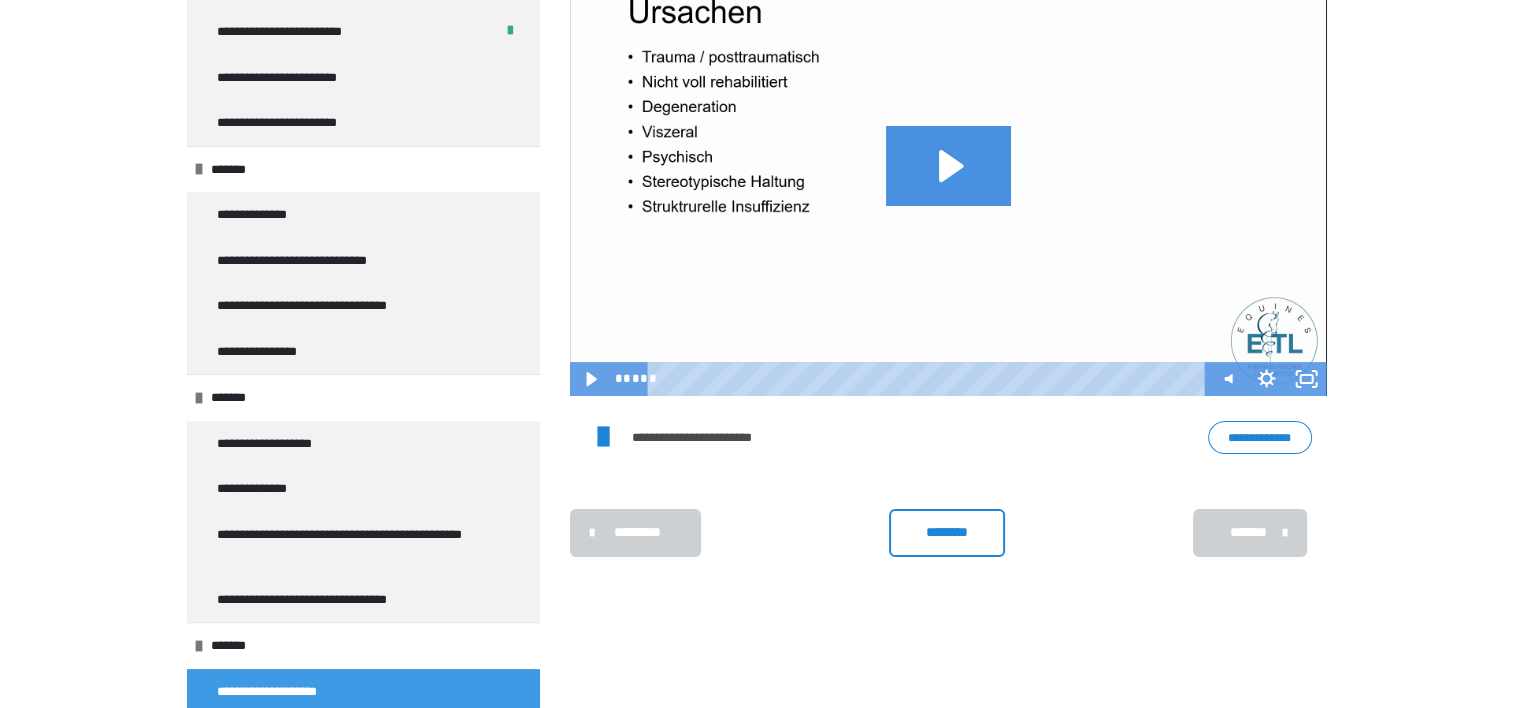 scroll, scrollTop: 556, scrollLeft: 0, axis: vertical 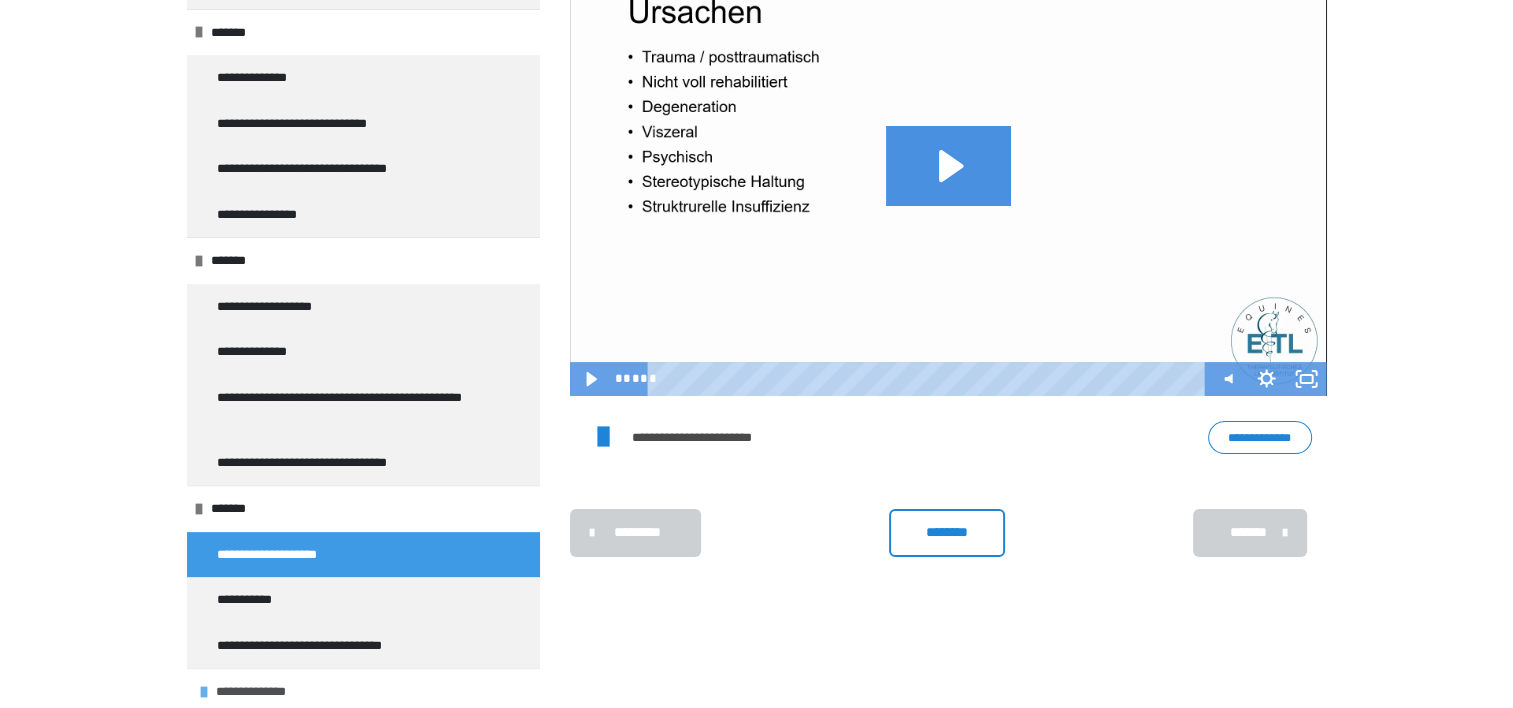 click on "**********" at bounding box center (270, 692) 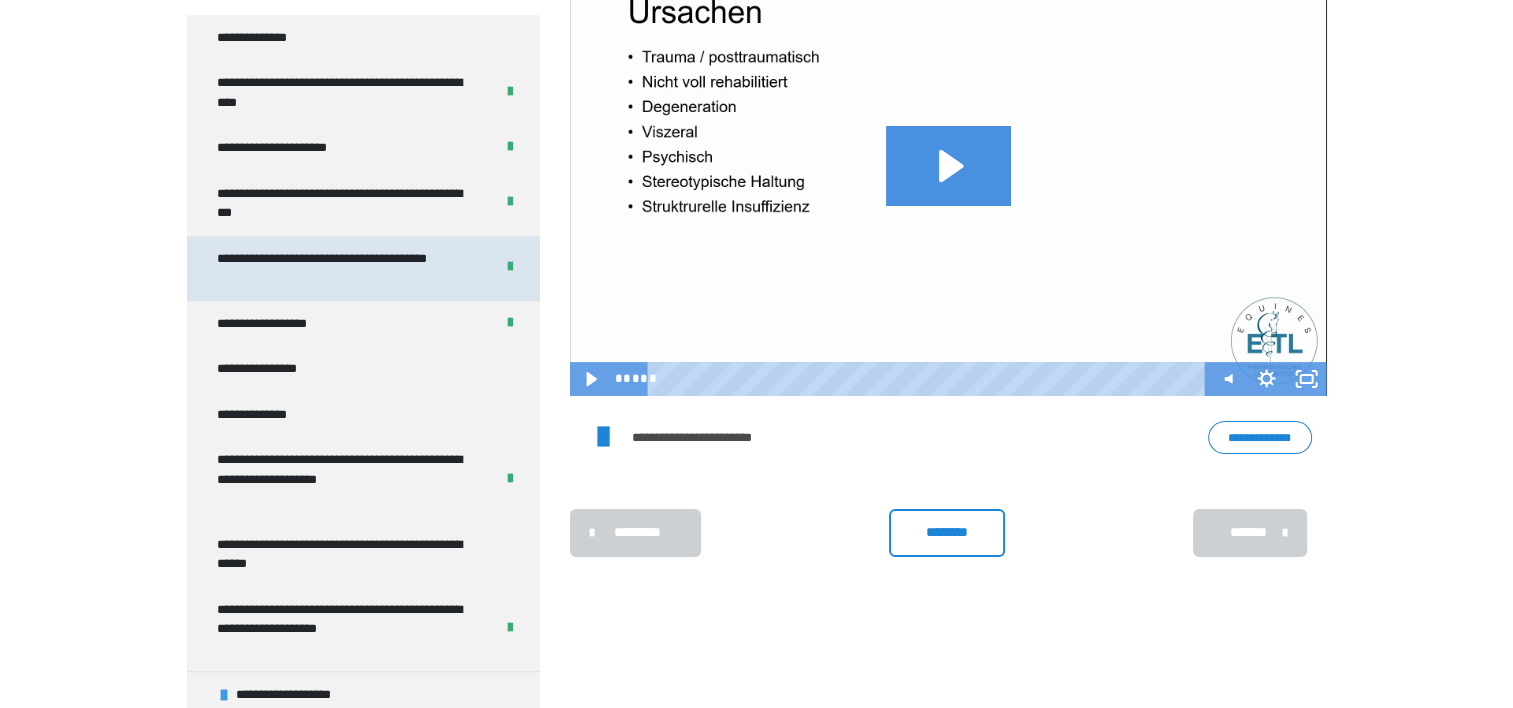 scroll, scrollTop: 1324, scrollLeft: 0, axis: vertical 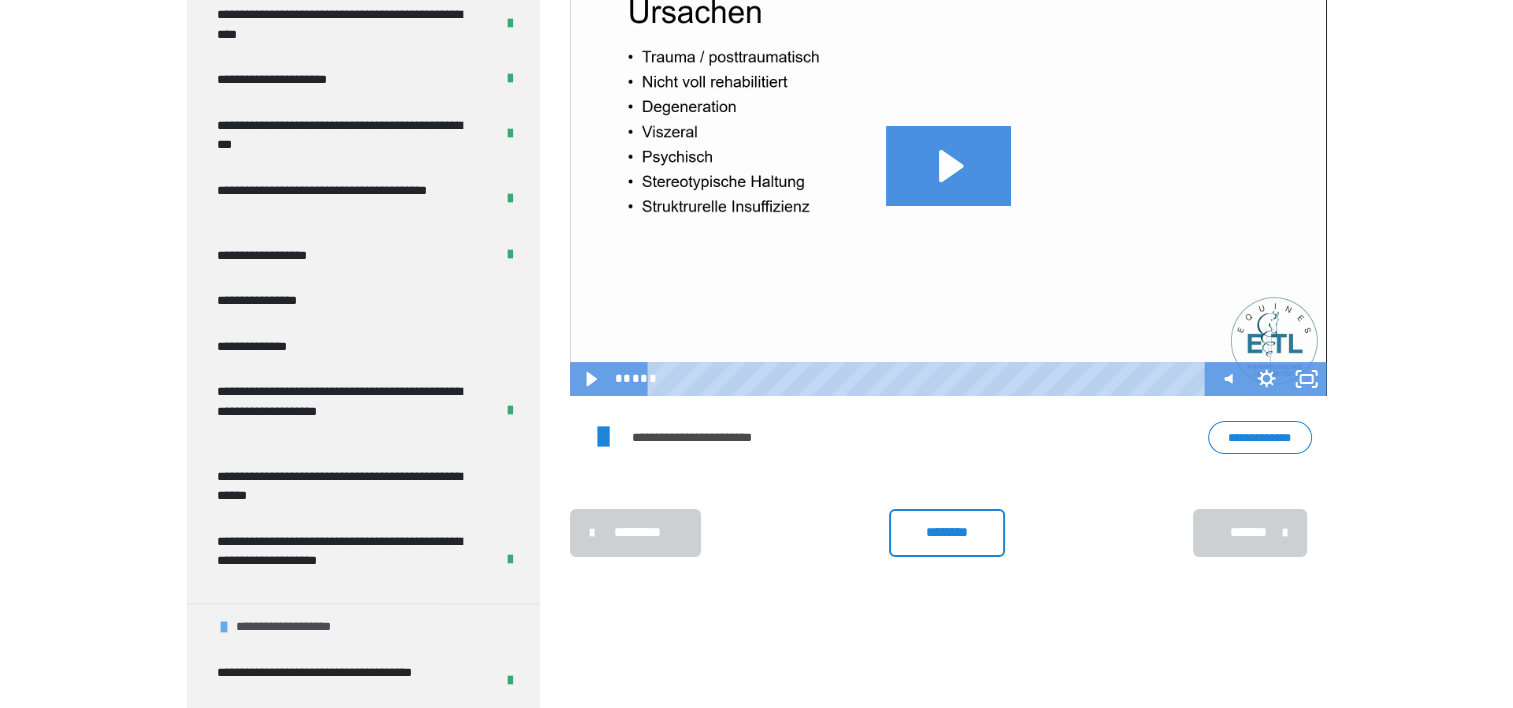 click on "**********" at bounding box center [363, 626] 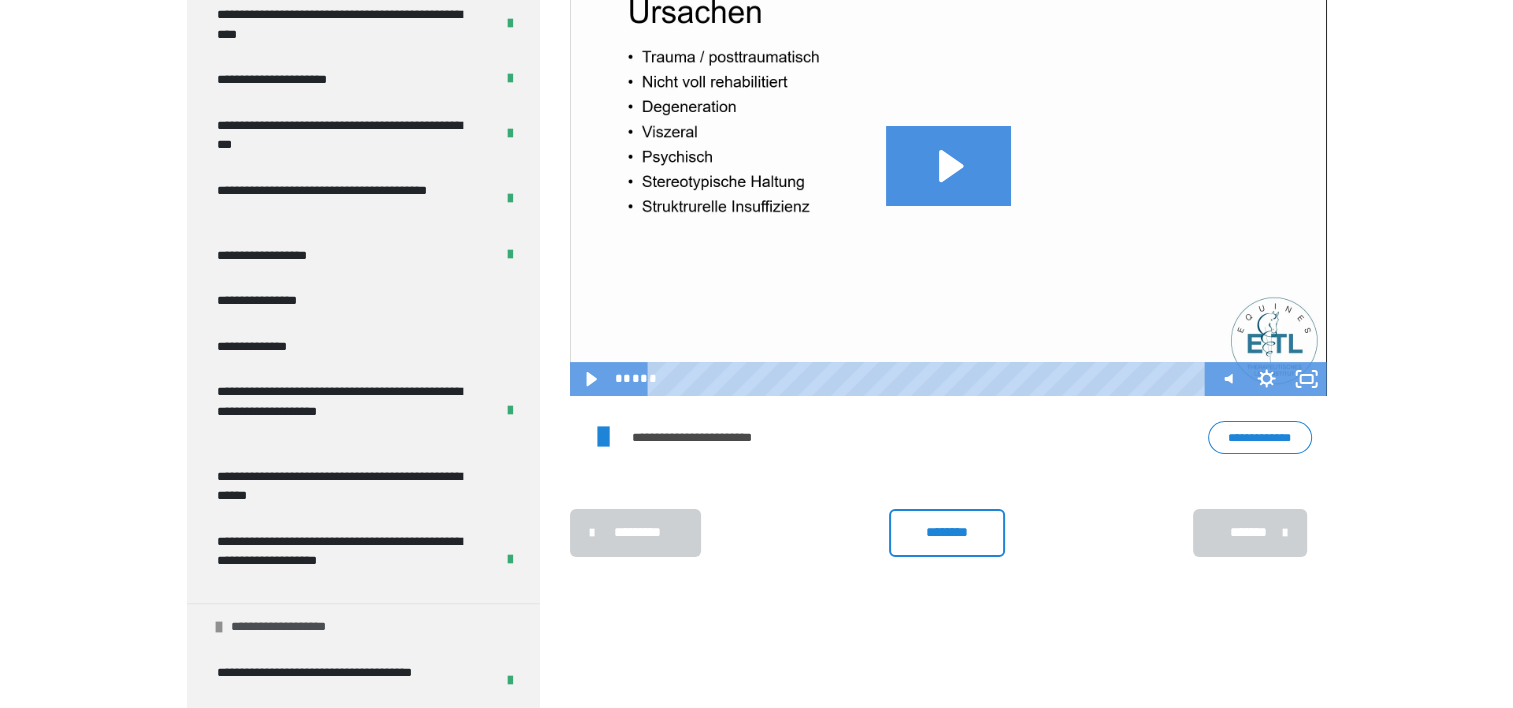 click at bounding box center [219, 627] 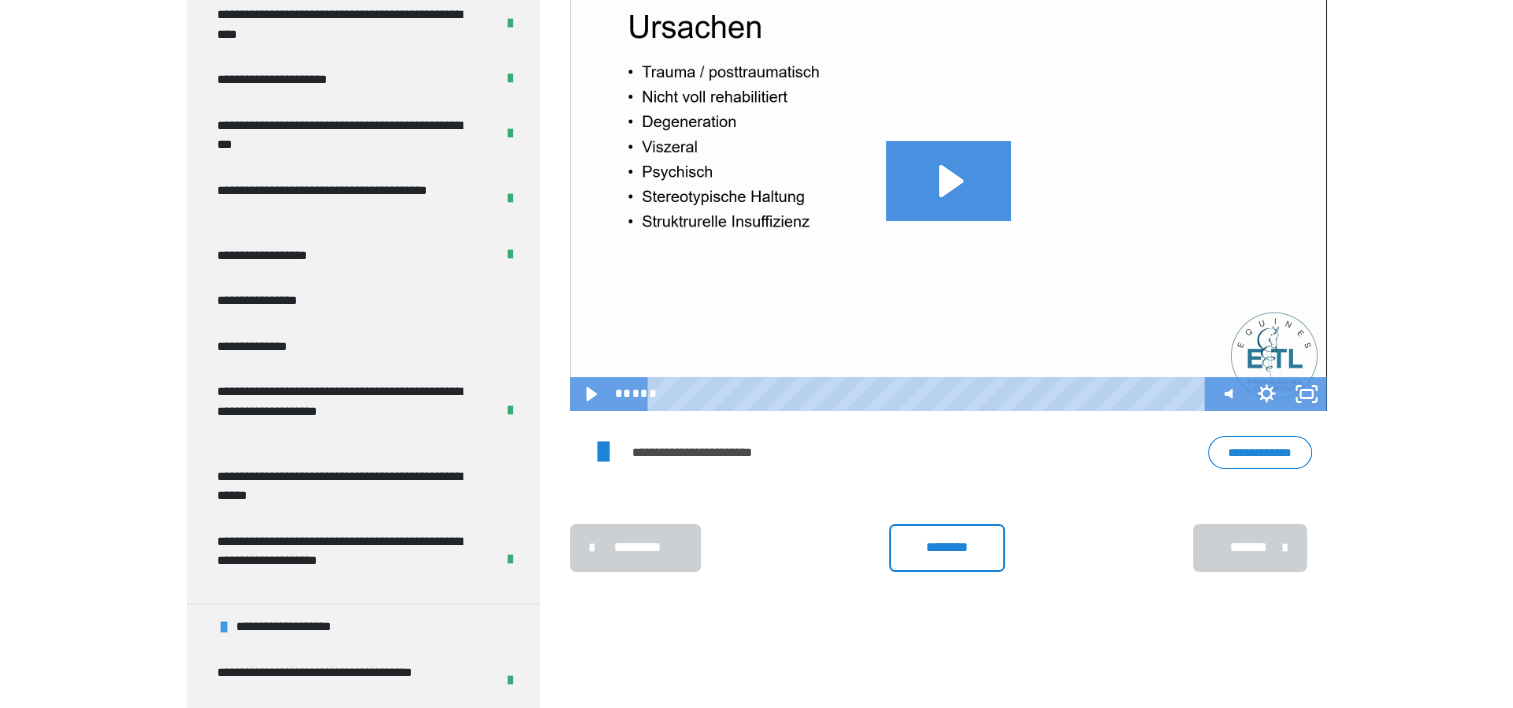 scroll, scrollTop: 40, scrollLeft: 0, axis: vertical 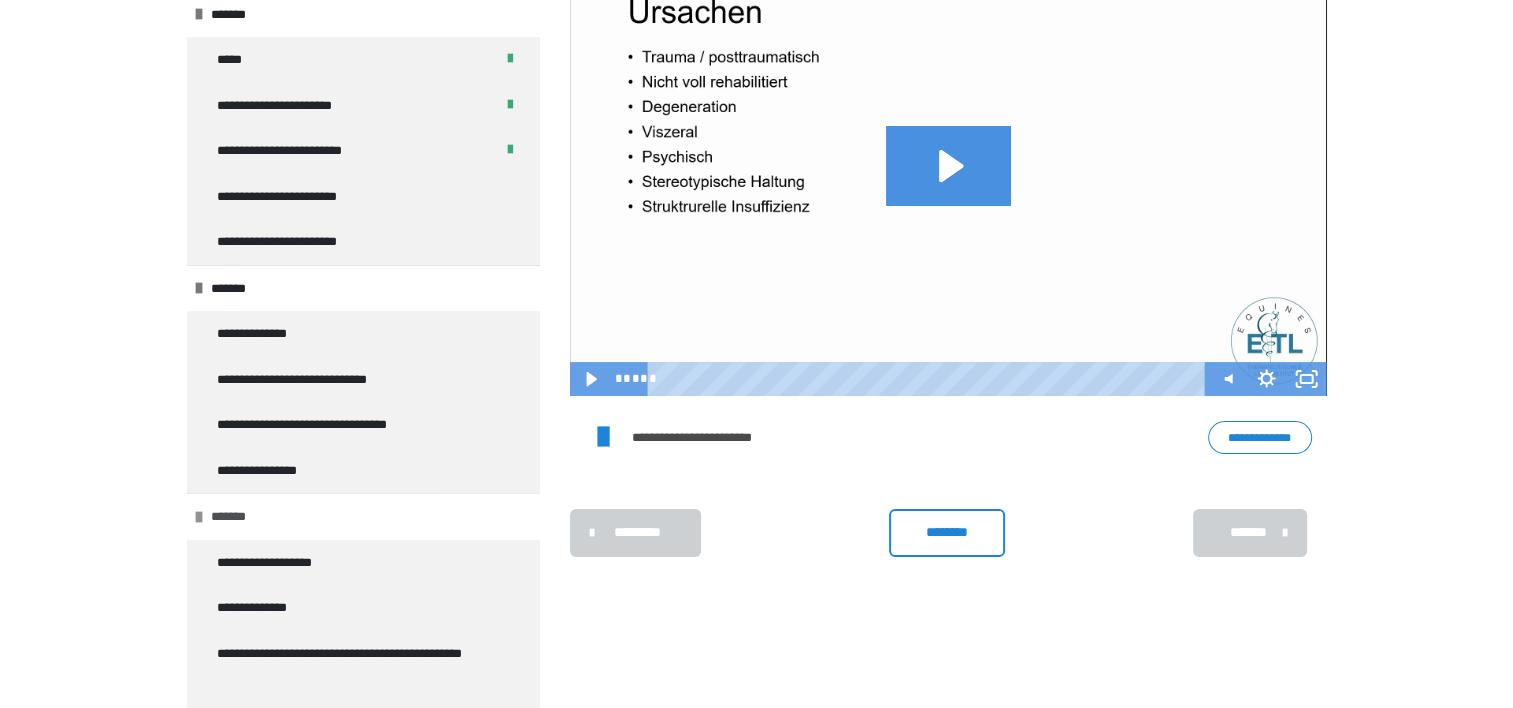 click on "*******" at bounding box center [363, 516] 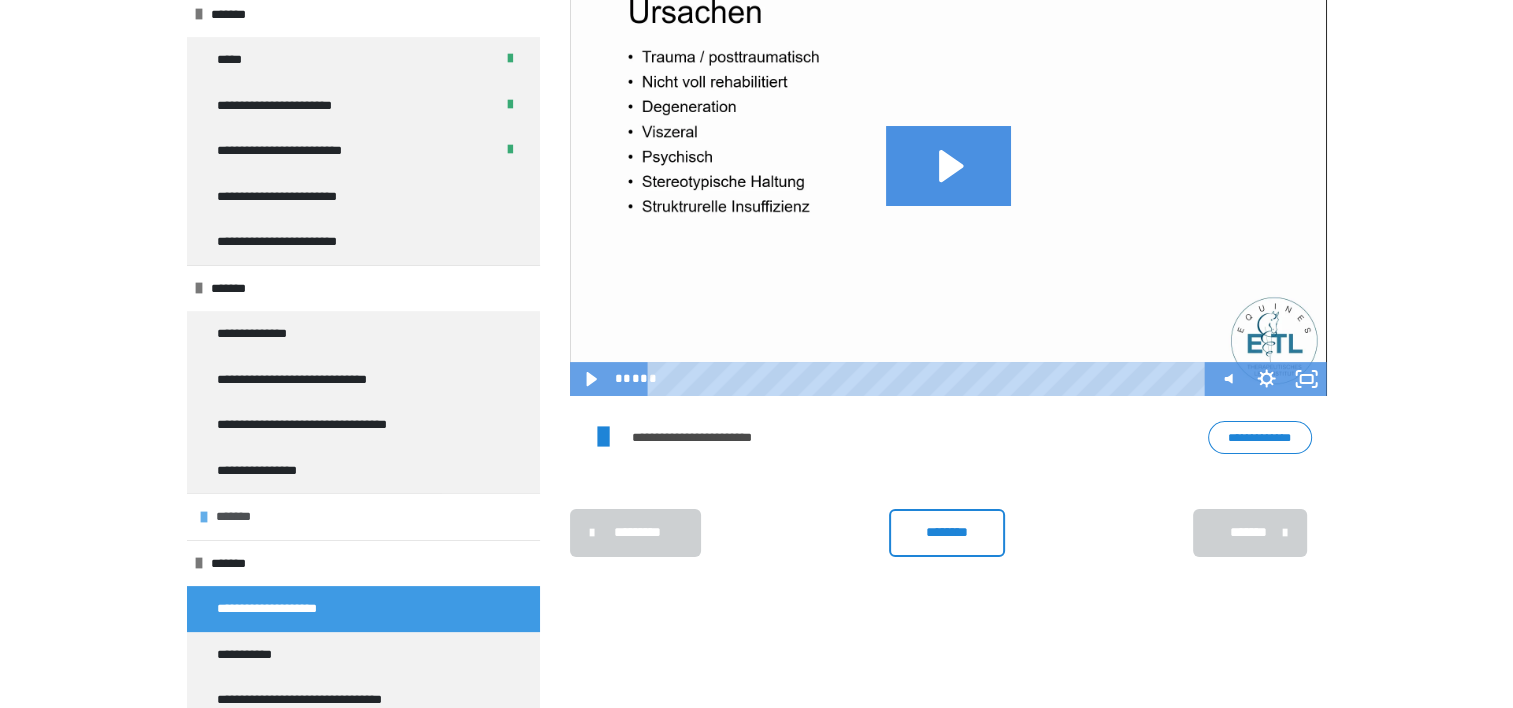 click on "*******" at bounding box center (363, 516) 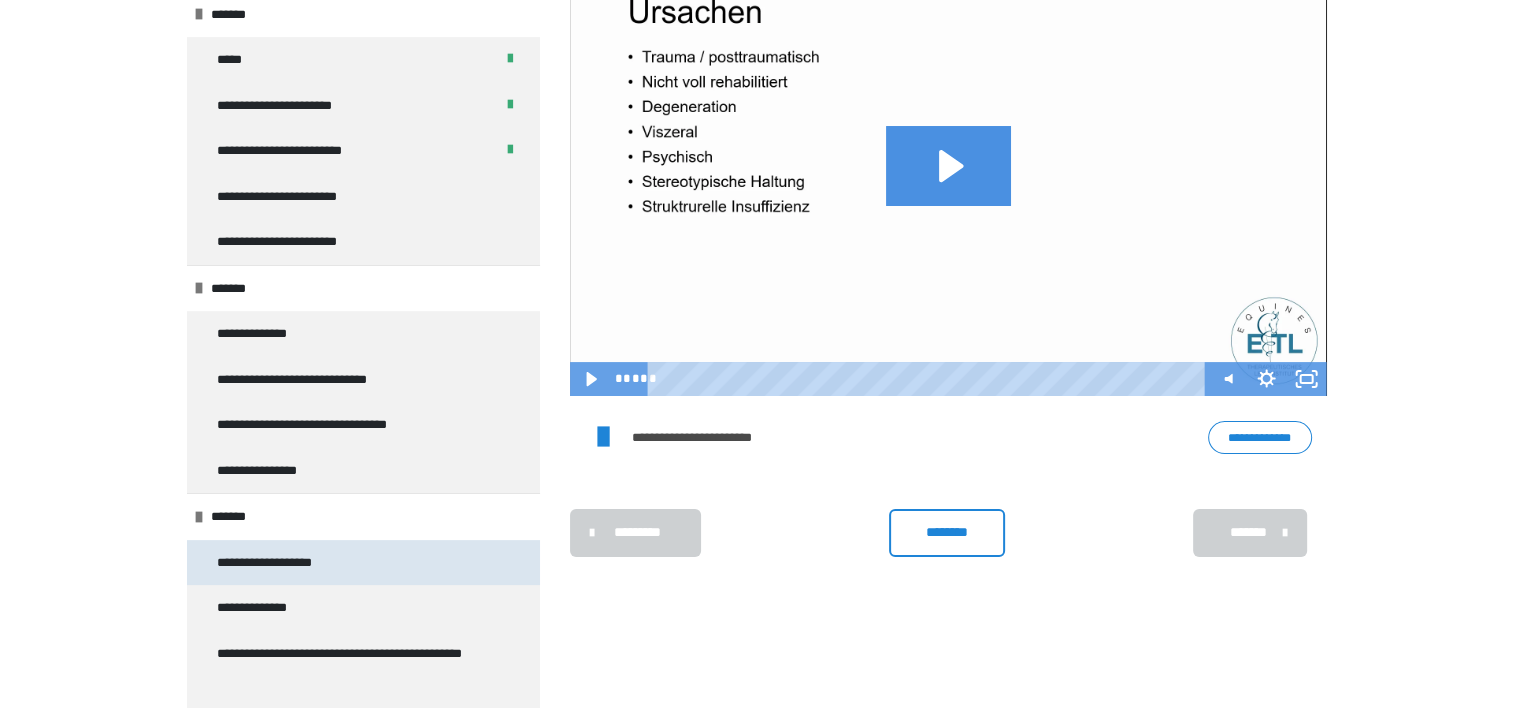 click on "**********" at bounding box center [289, 563] 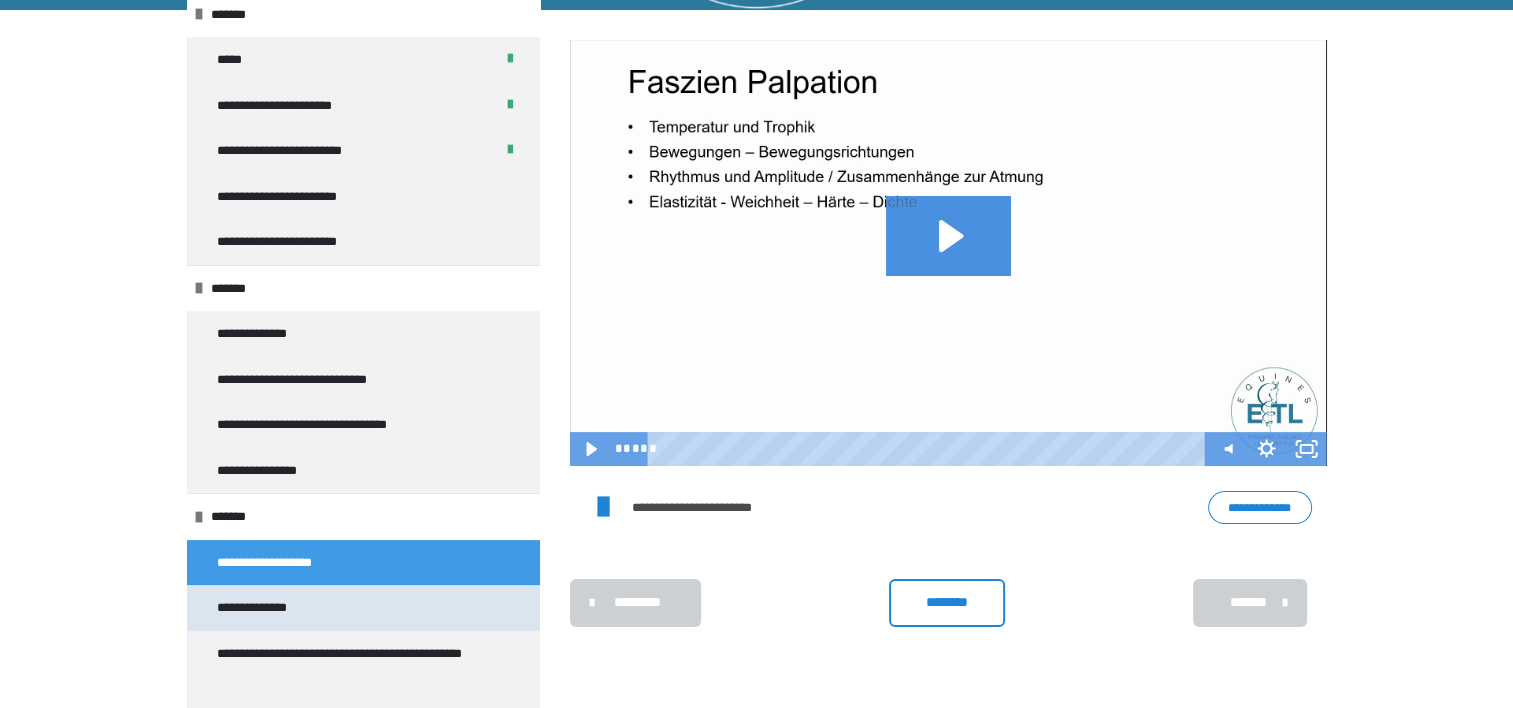 click on "**********" at bounding box center [265, 608] 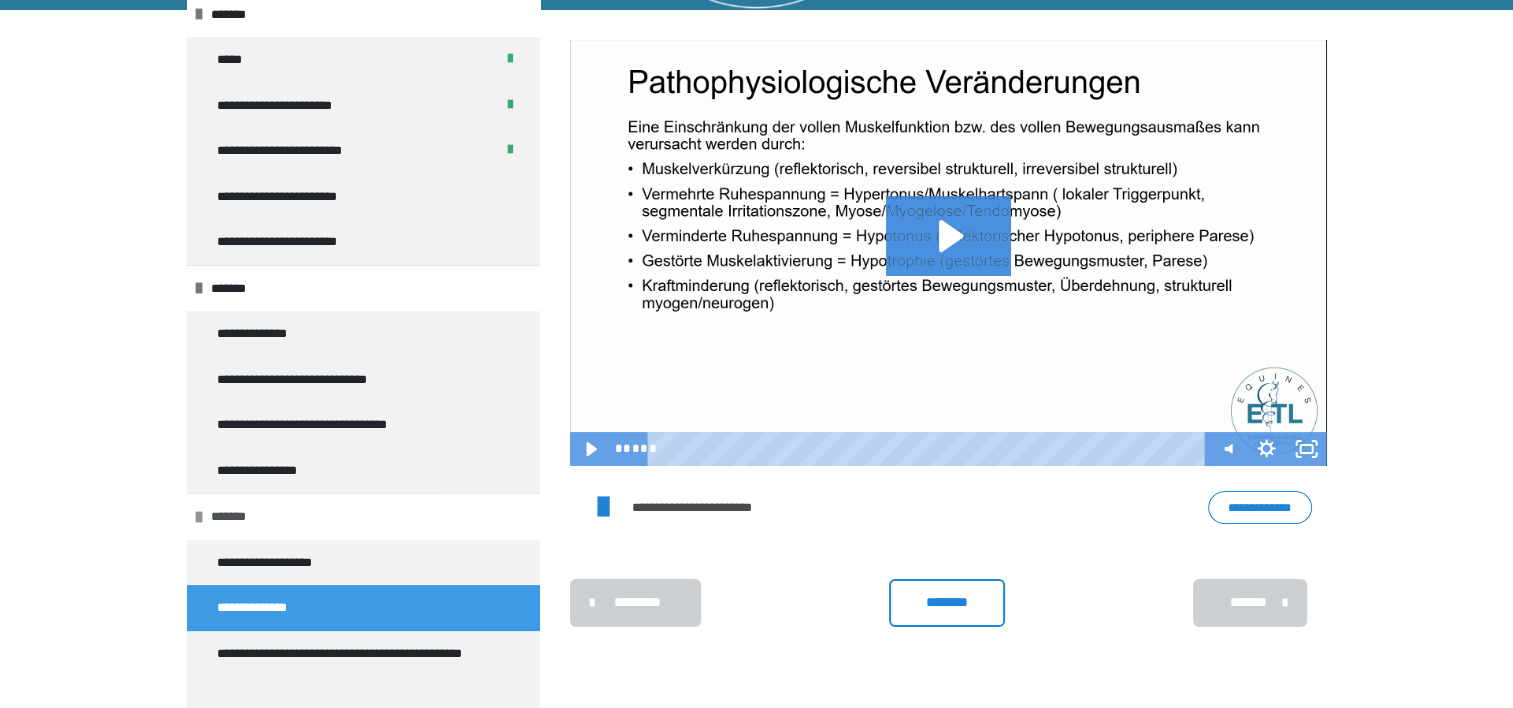click at bounding box center (199, 517) 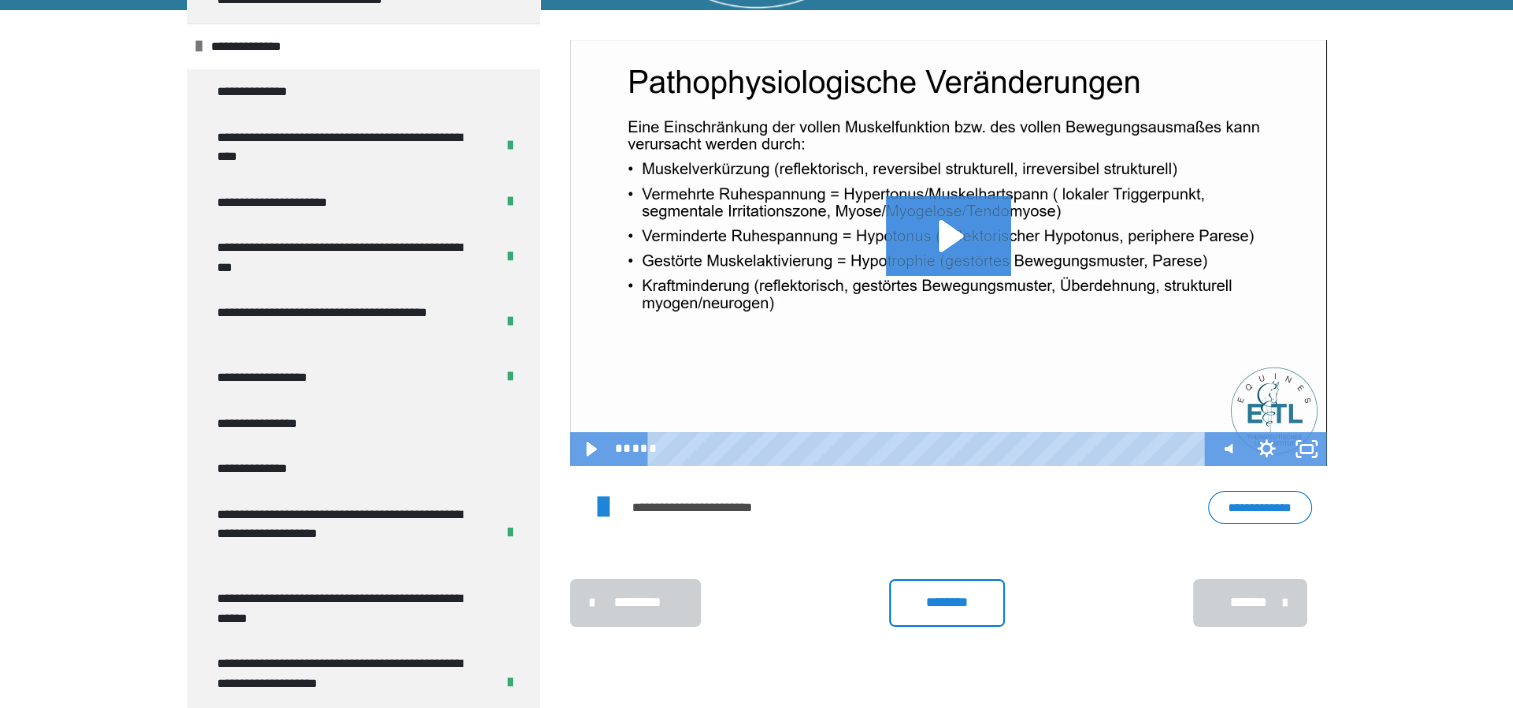 scroll, scrollTop: 1122, scrollLeft: 0, axis: vertical 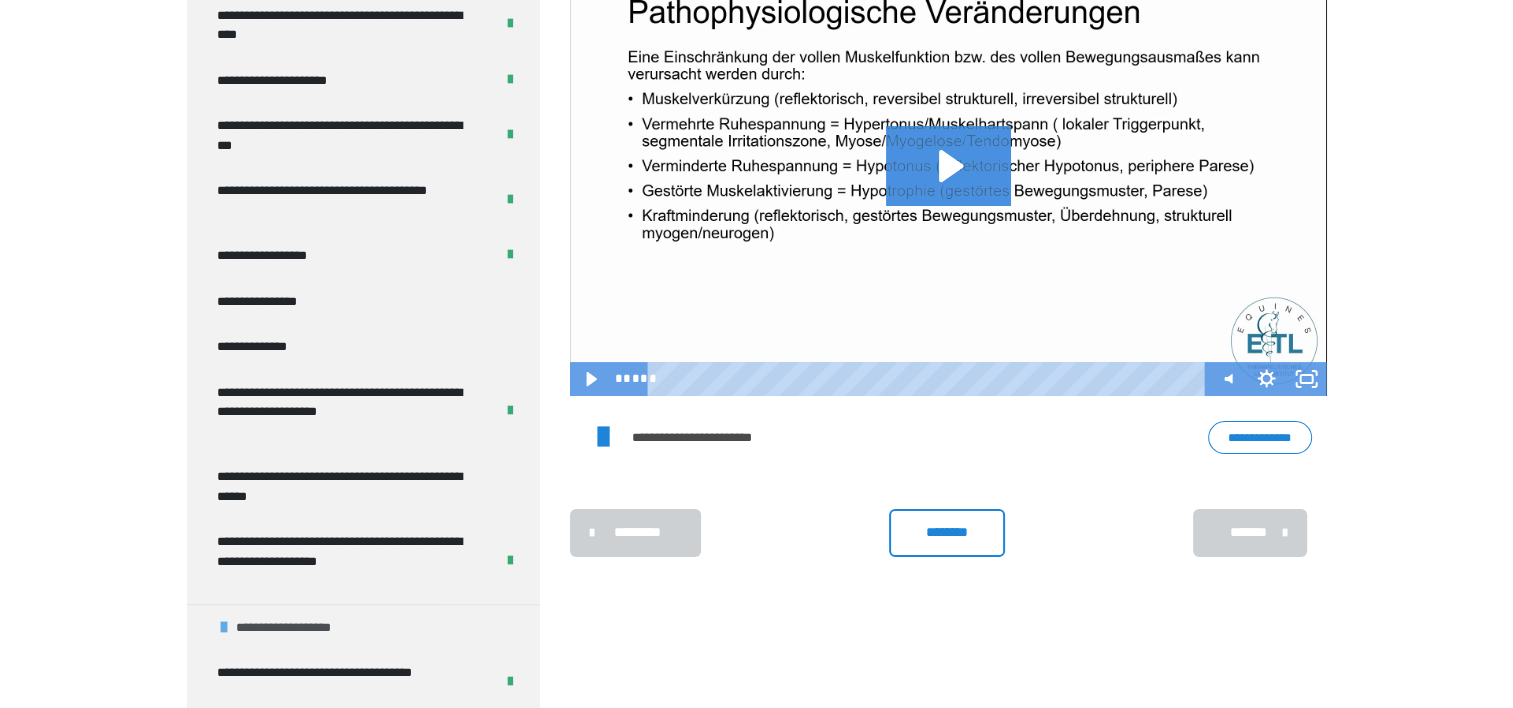 click at bounding box center [224, 627] 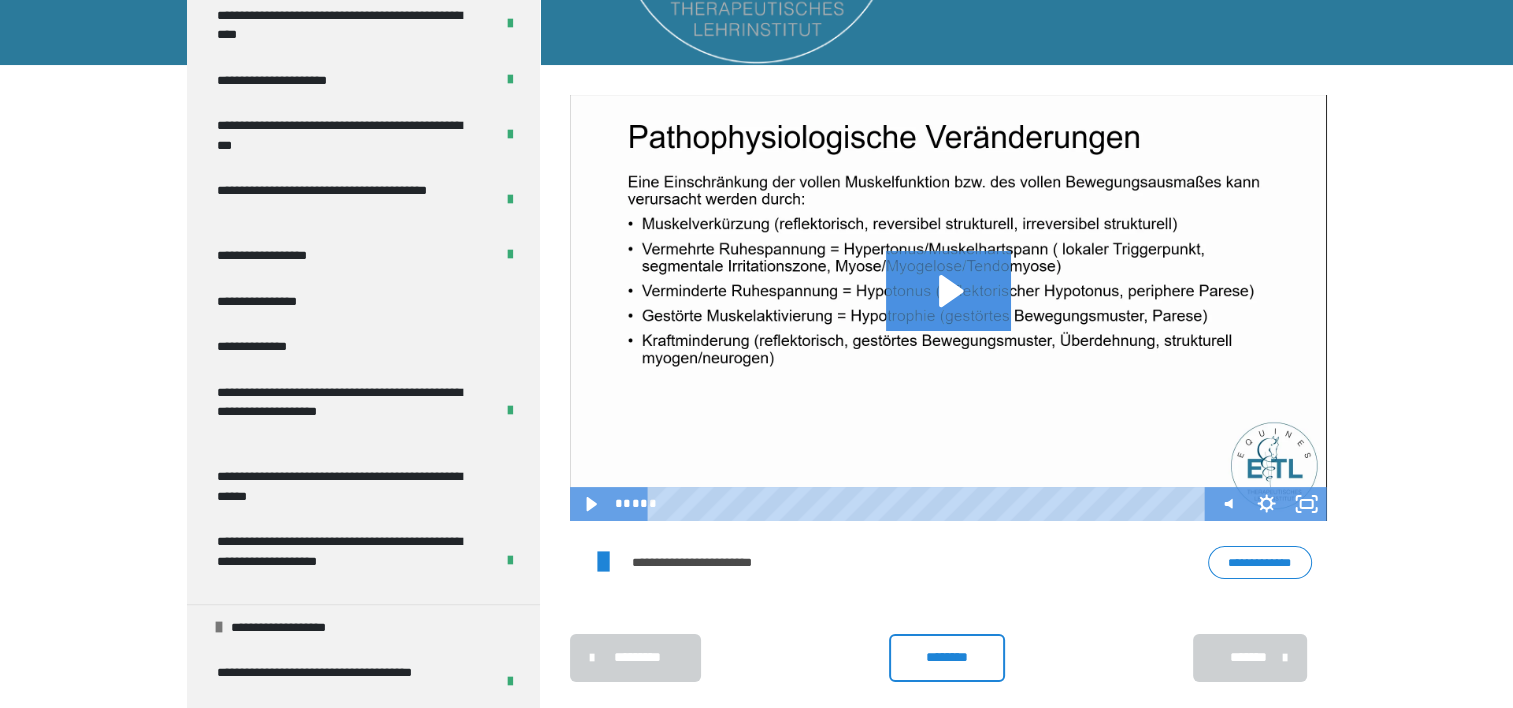 scroll, scrollTop: 0, scrollLeft: 0, axis: both 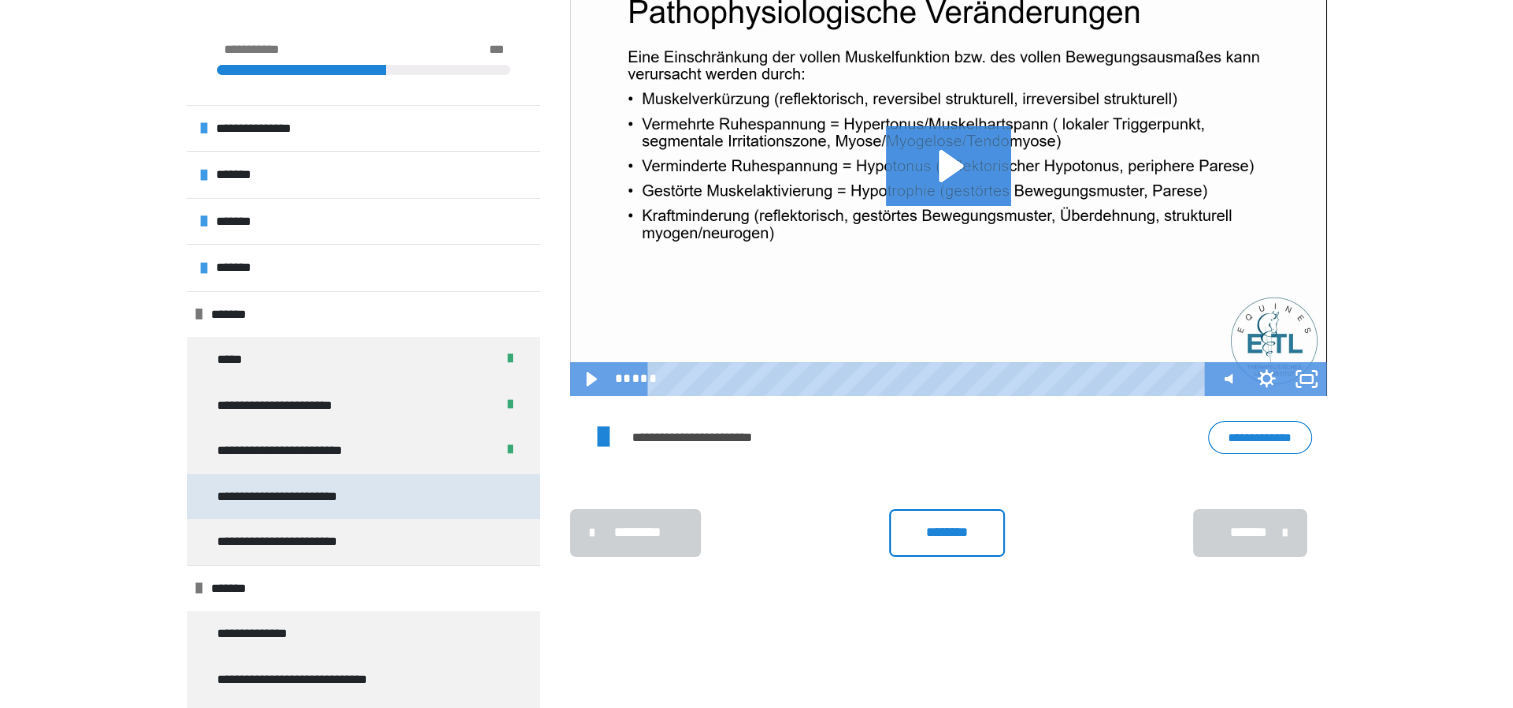 click on "**********" at bounding box center [299, 497] 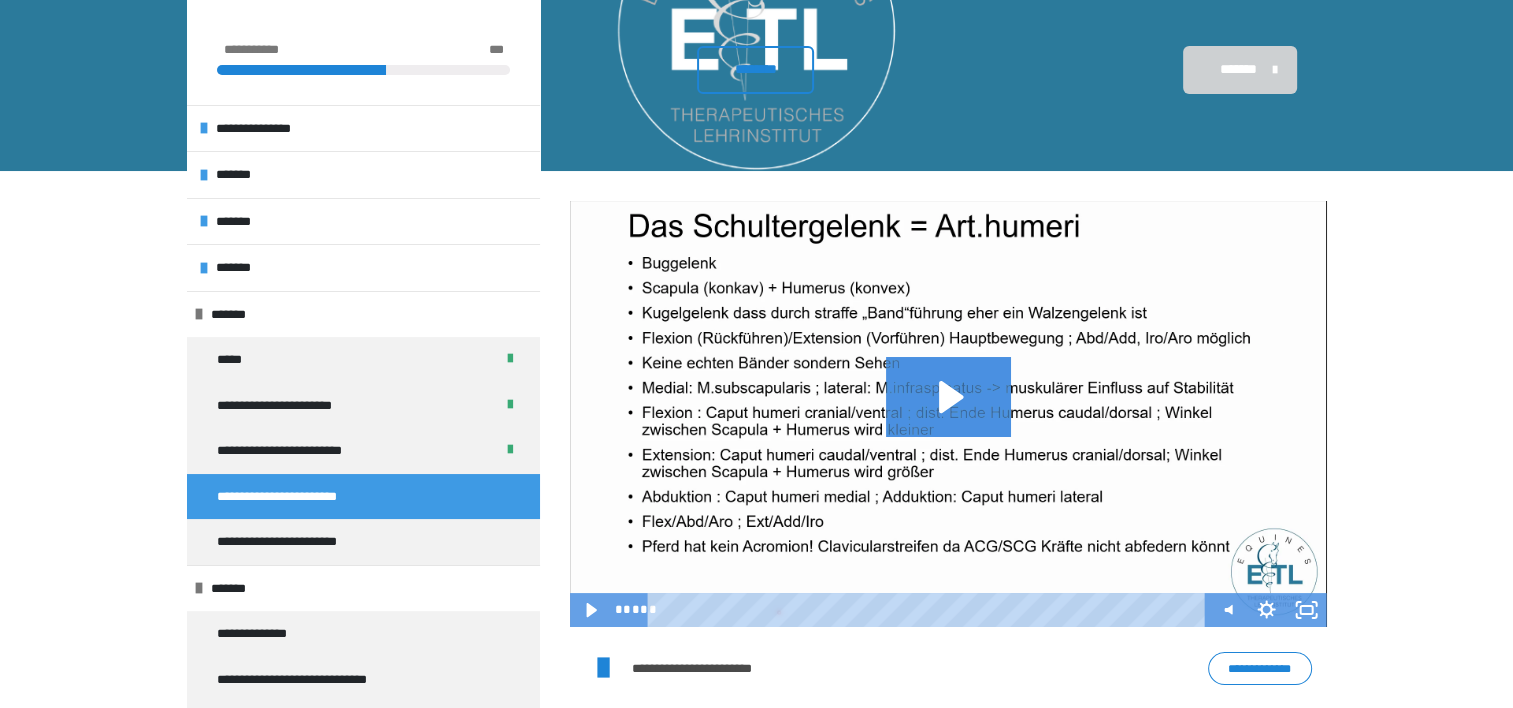 scroll, scrollTop: 300, scrollLeft: 0, axis: vertical 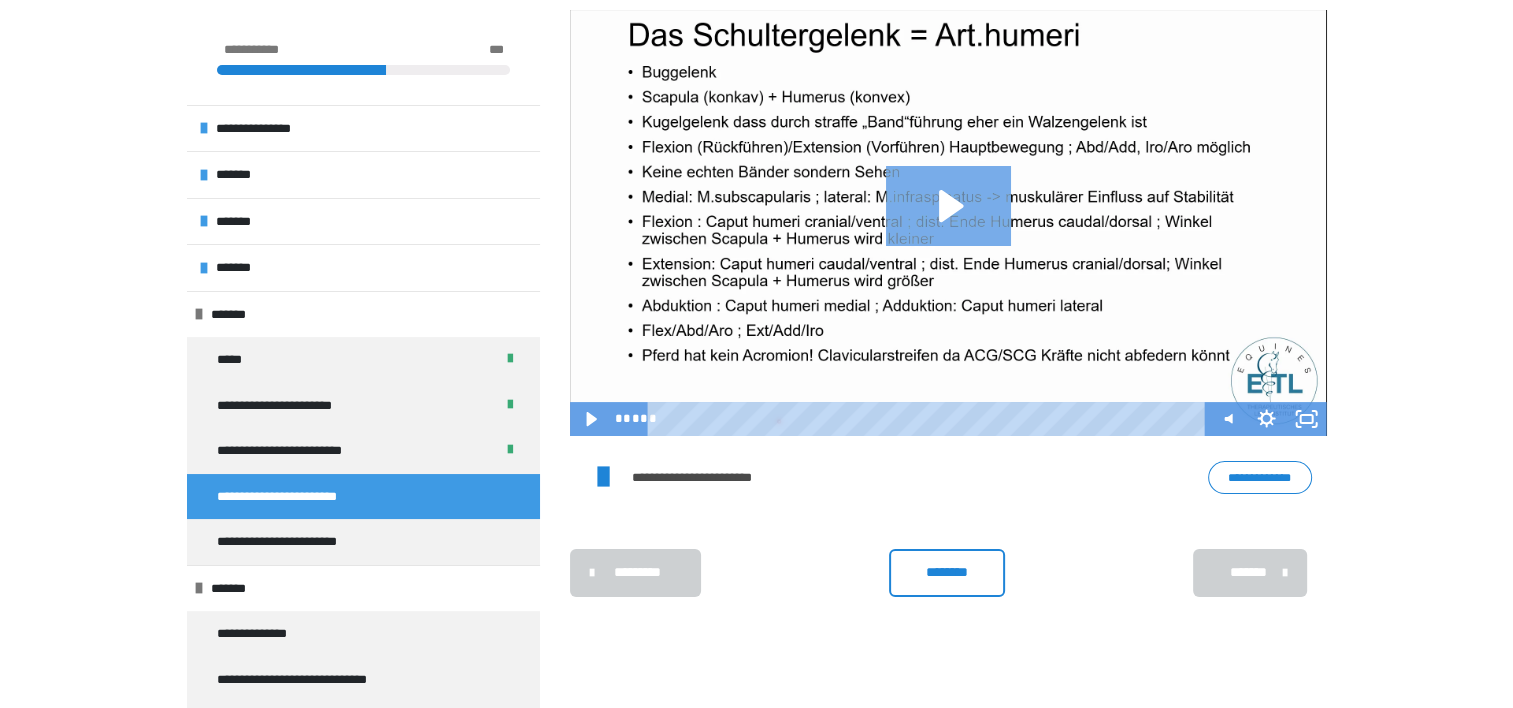 click 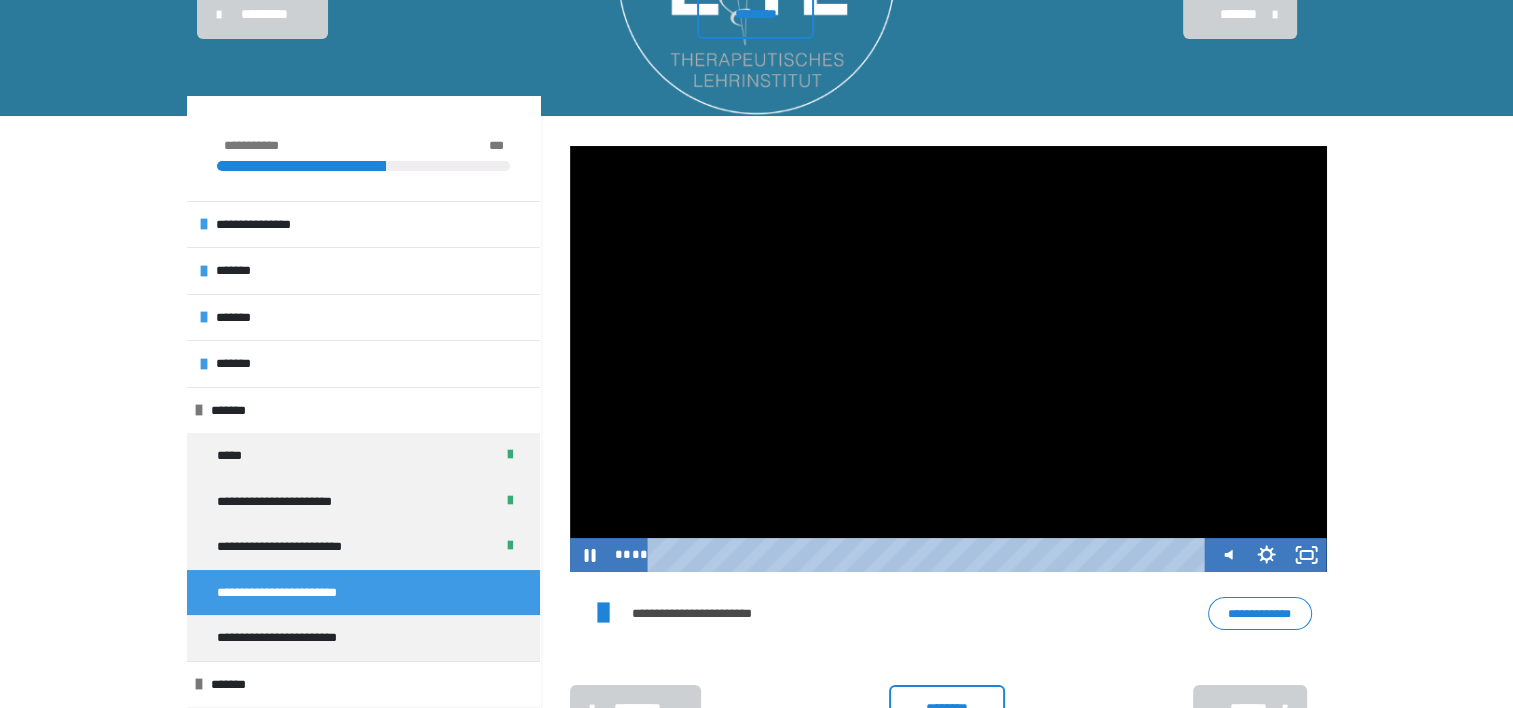 scroll, scrollTop: 200, scrollLeft: 0, axis: vertical 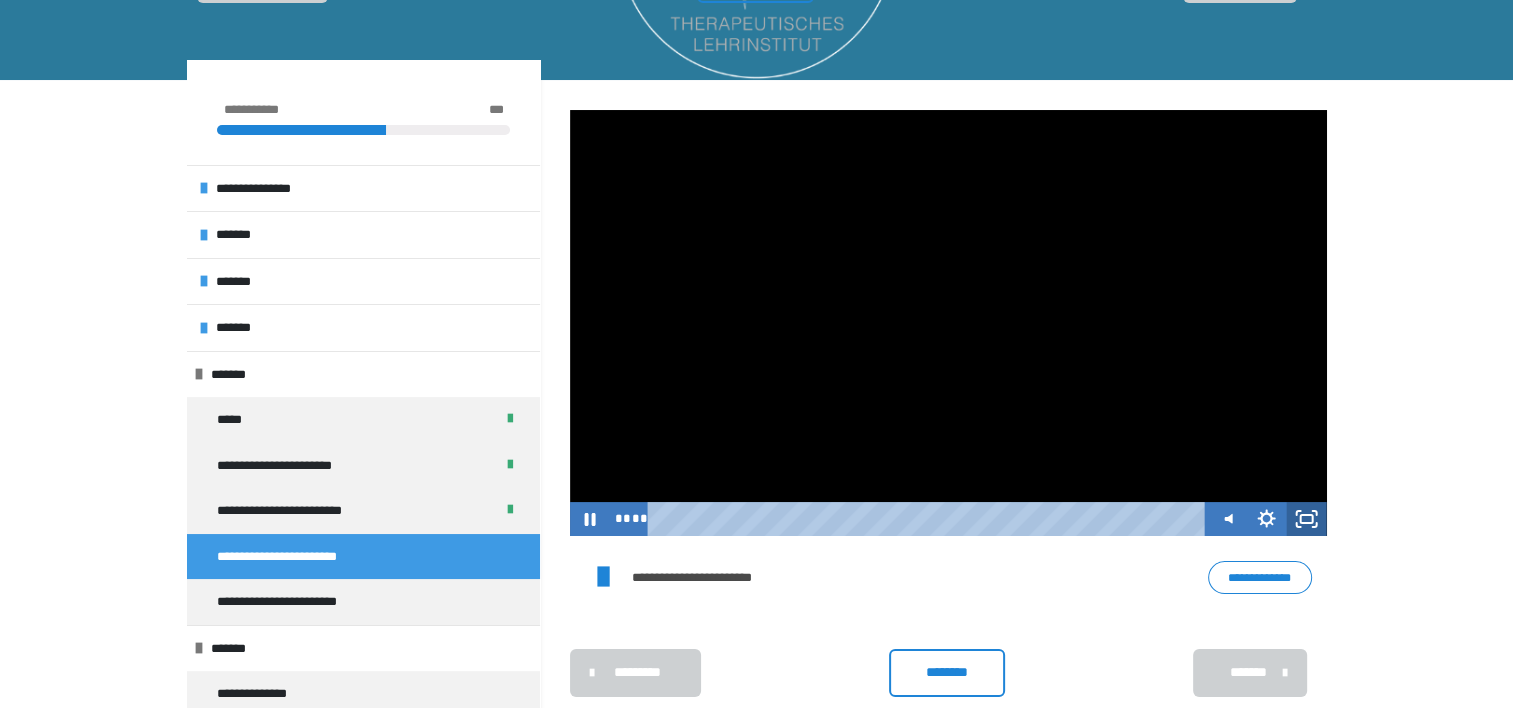 drag, startPoint x: 1306, startPoint y: 521, endPoint x: 1310, endPoint y: 625, distance: 104.0769 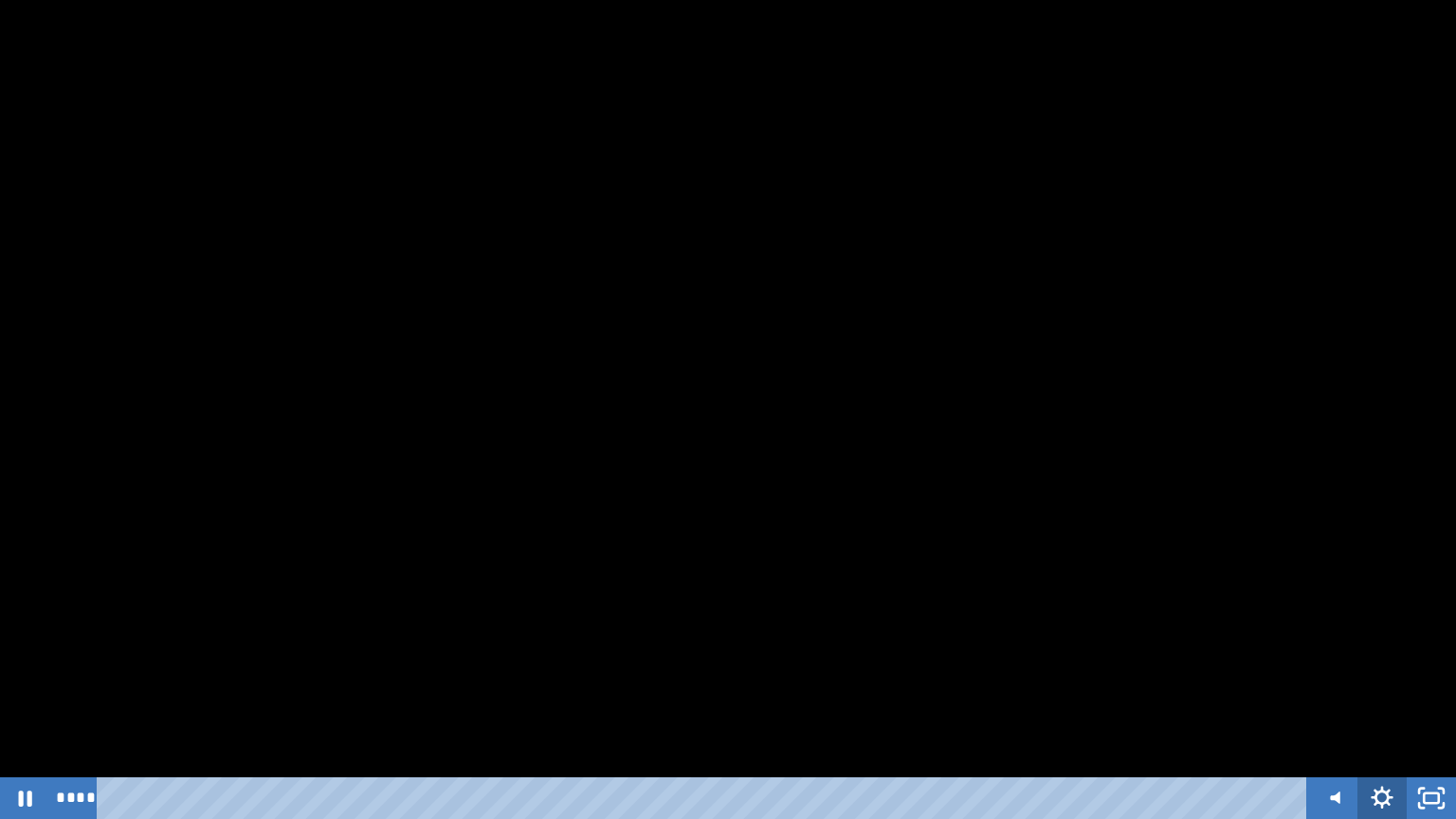 click 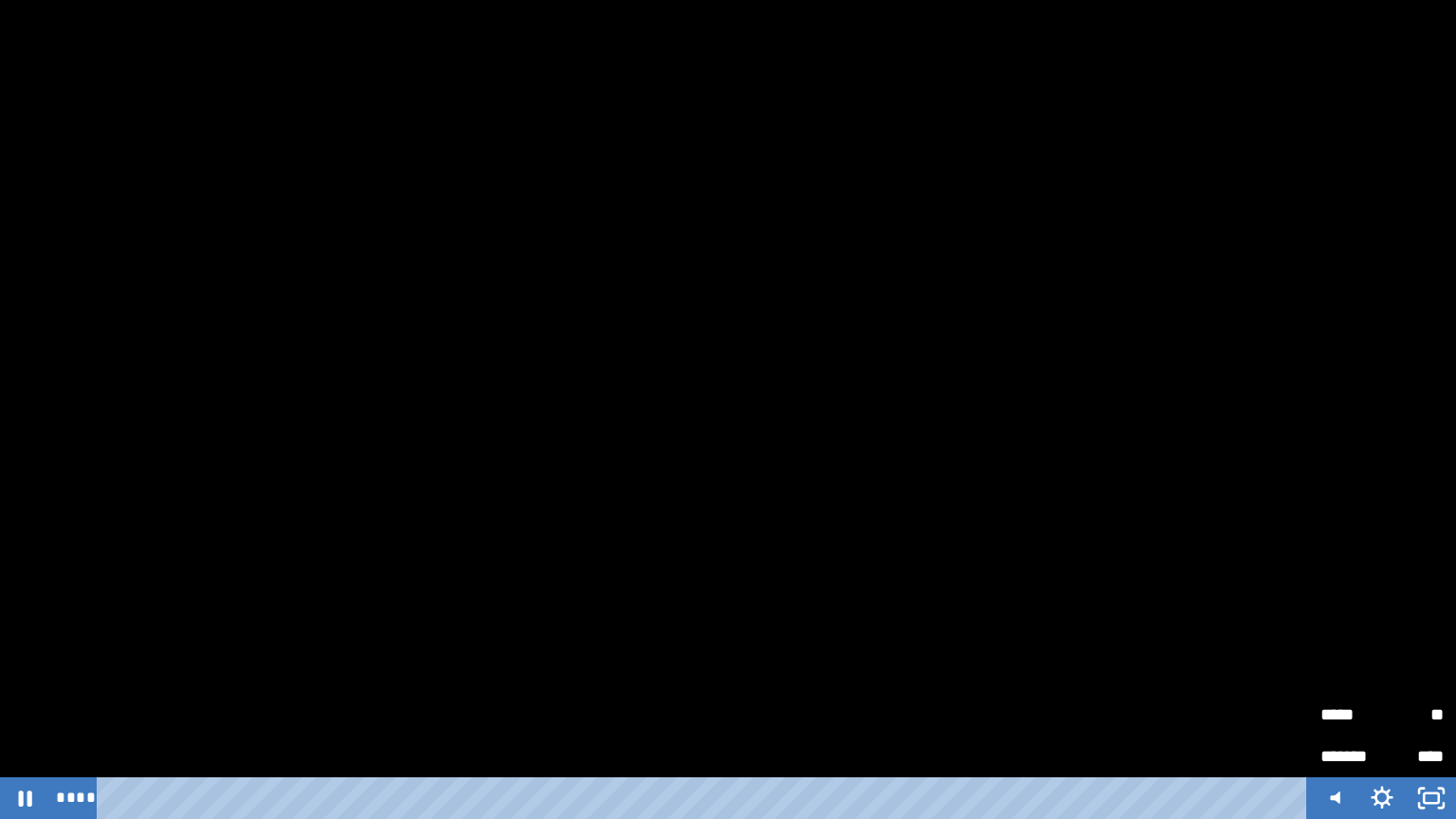 click at bounding box center [728, 410] 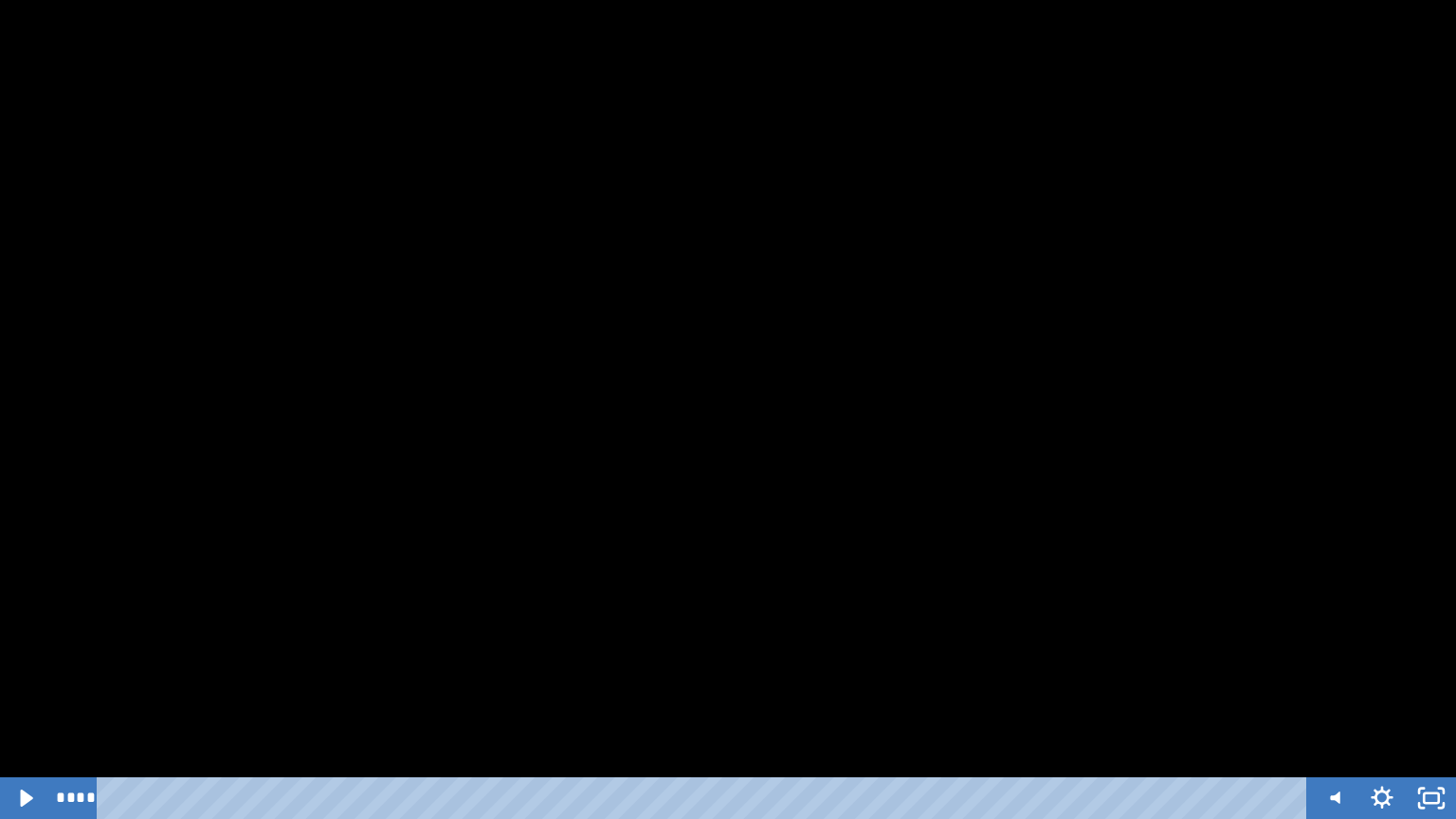 click at bounding box center (728, 410) 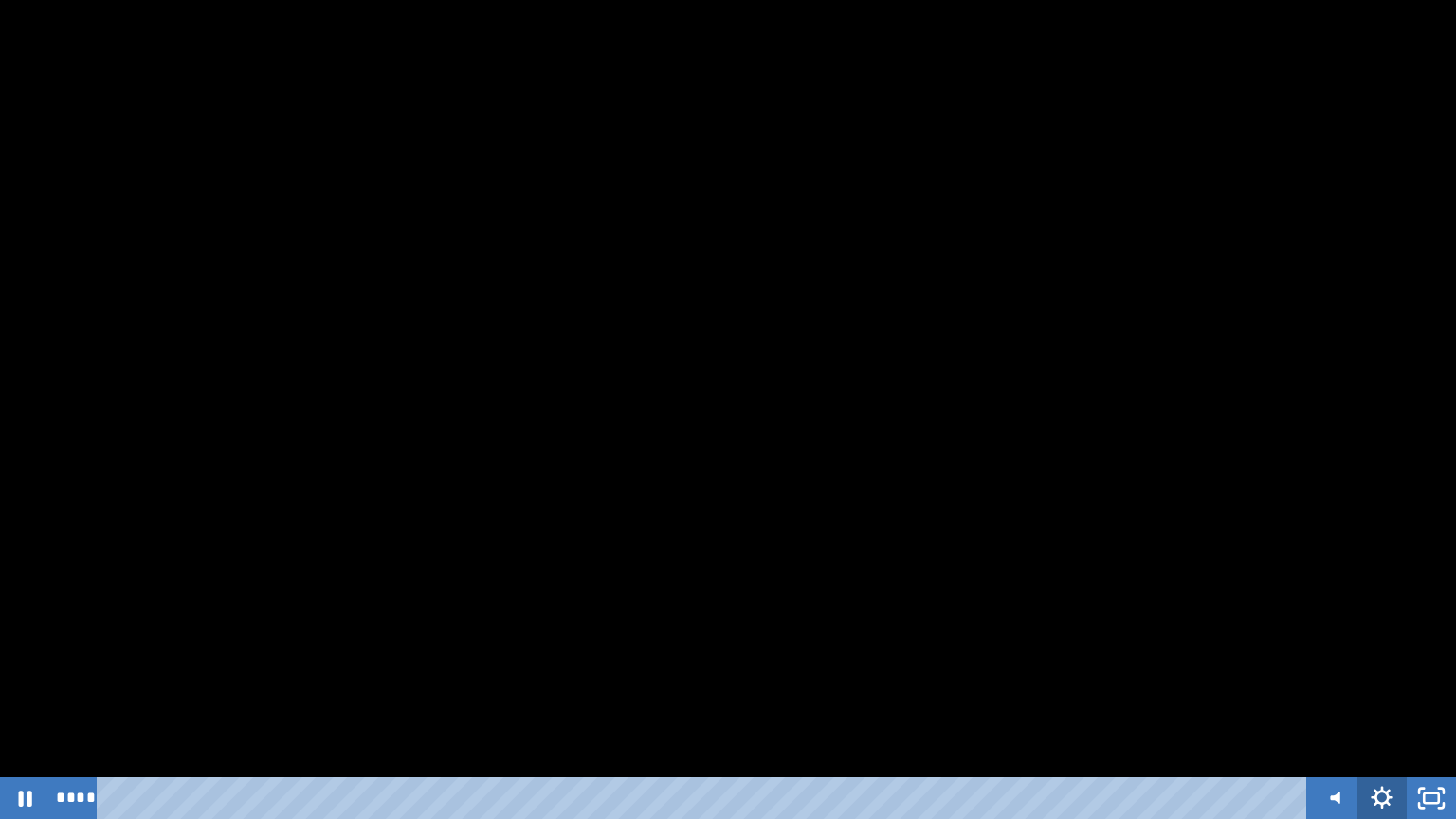 click 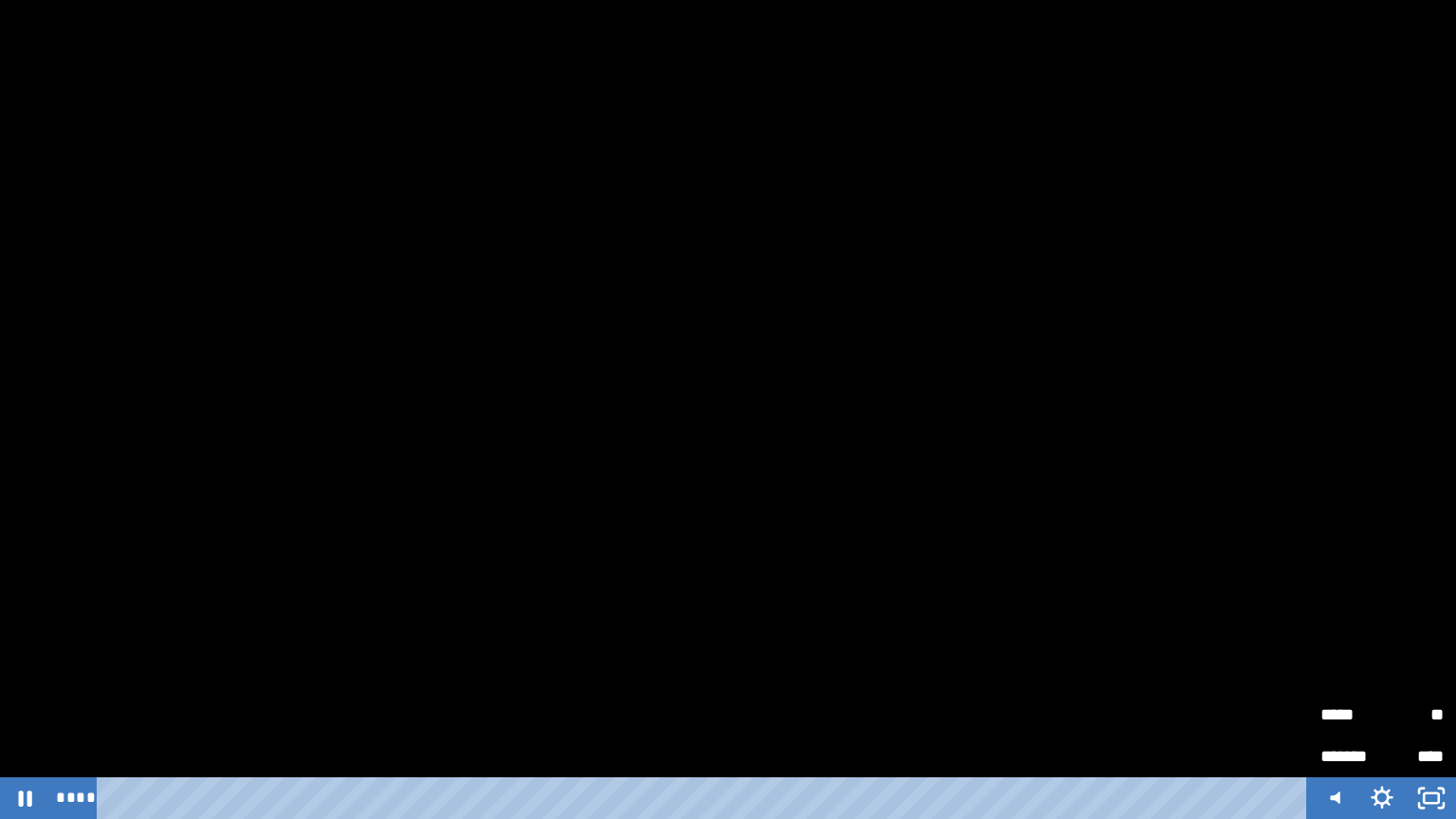 click on "*****" at bounding box center (1351, 706) 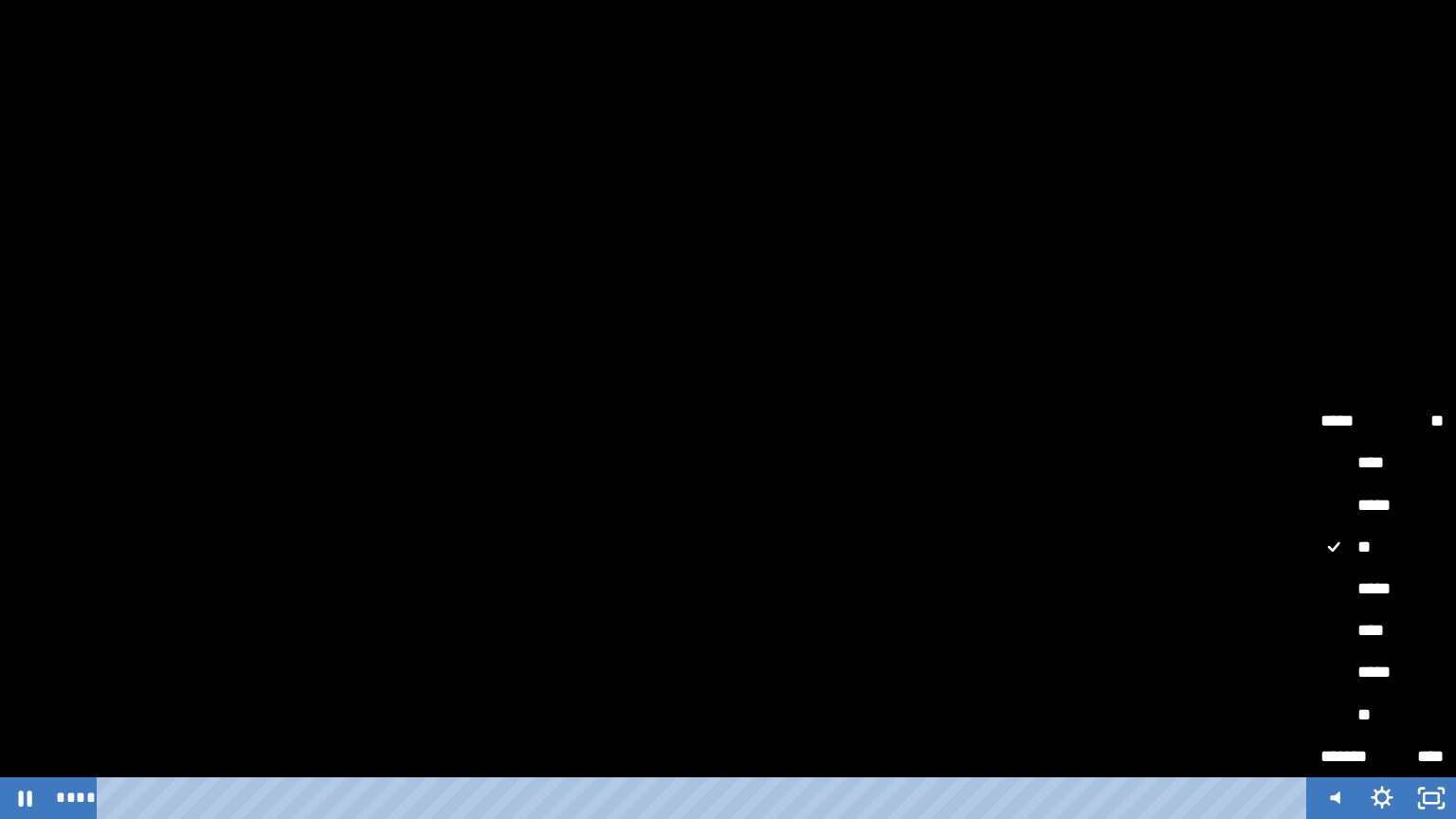 click on "*****" at bounding box center (1382, 590) 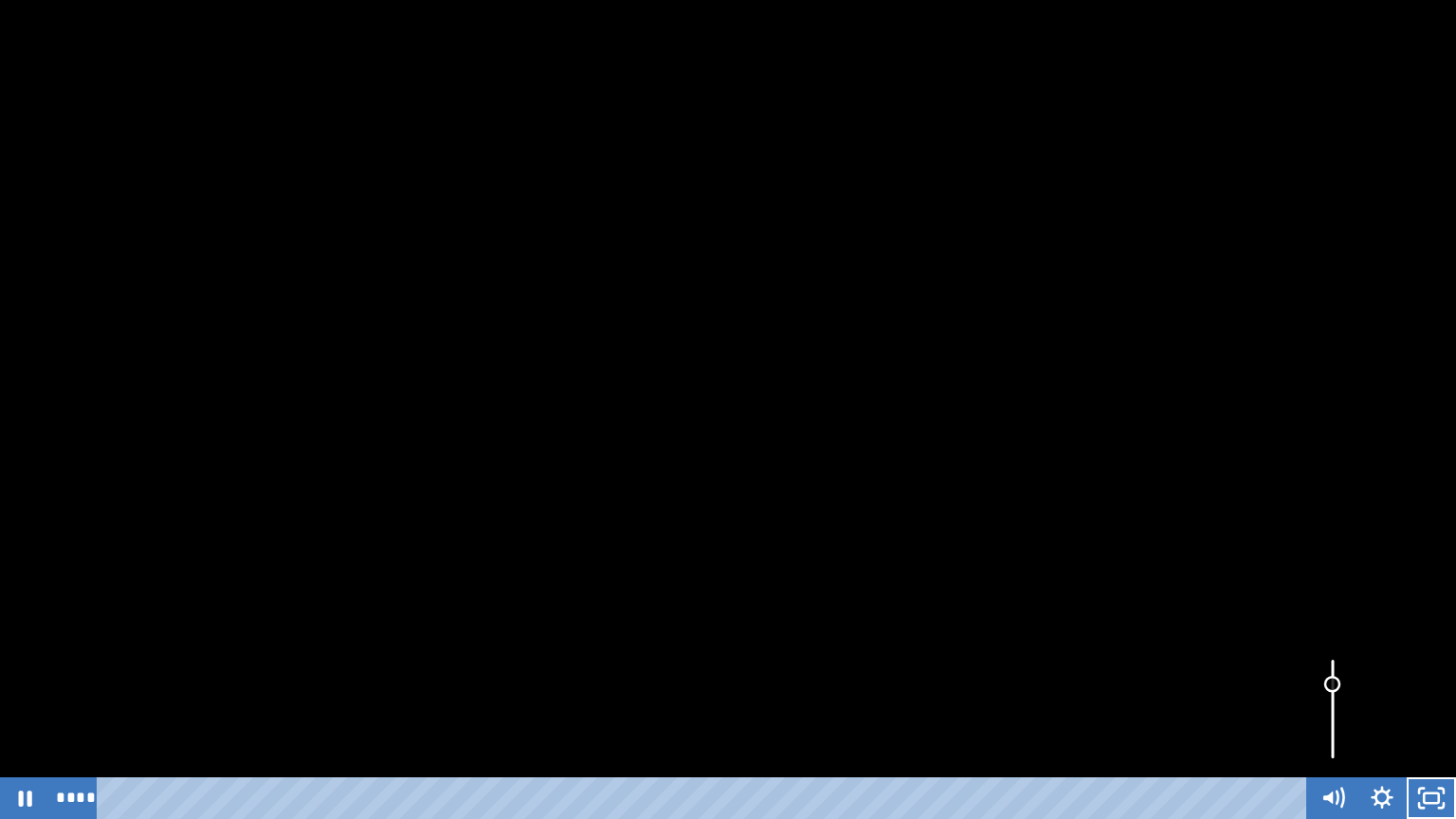 drag, startPoint x: 1336, startPoint y: 722, endPoint x: 1331, endPoint y: 674, distance: 48.25971 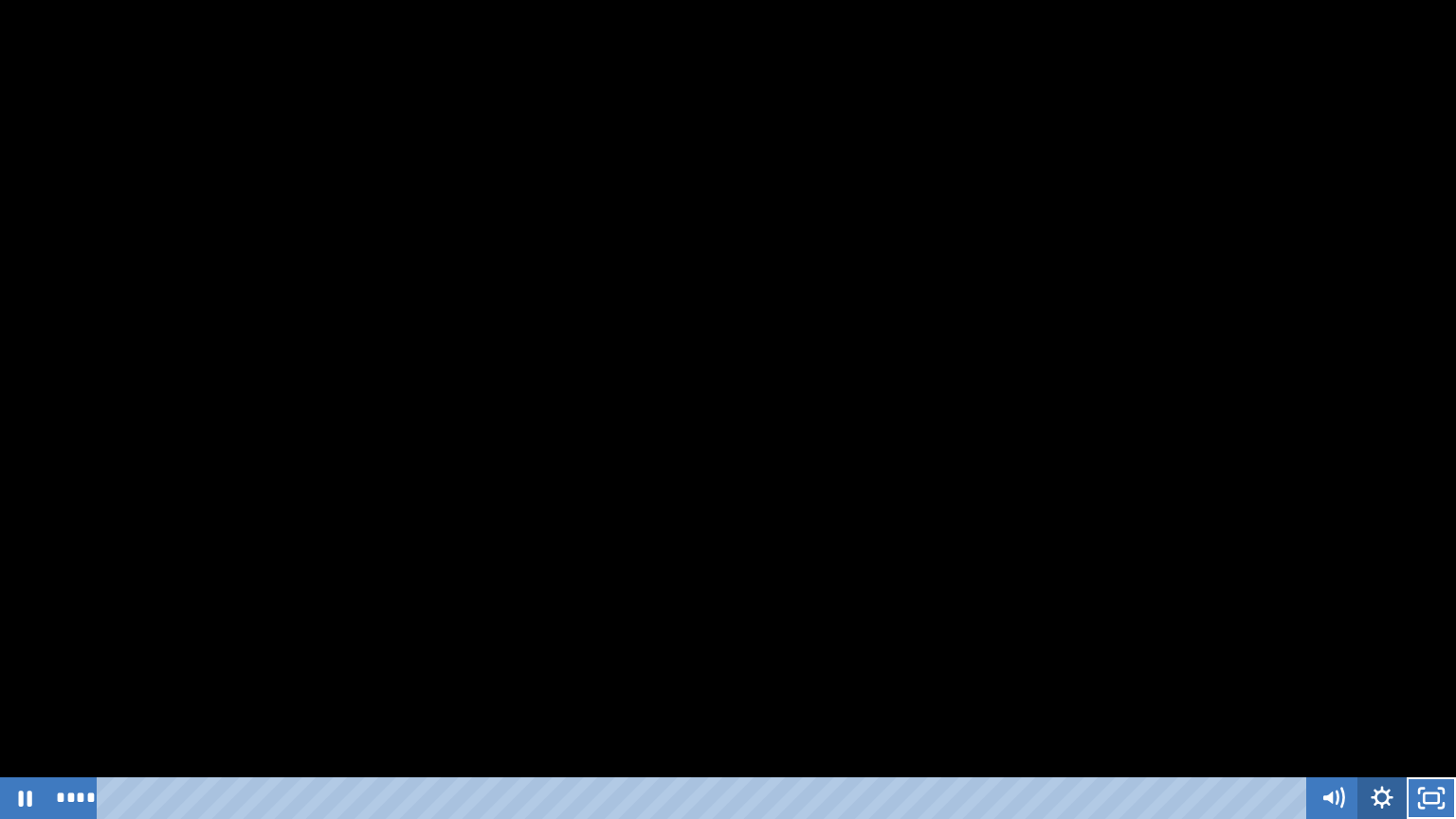 click 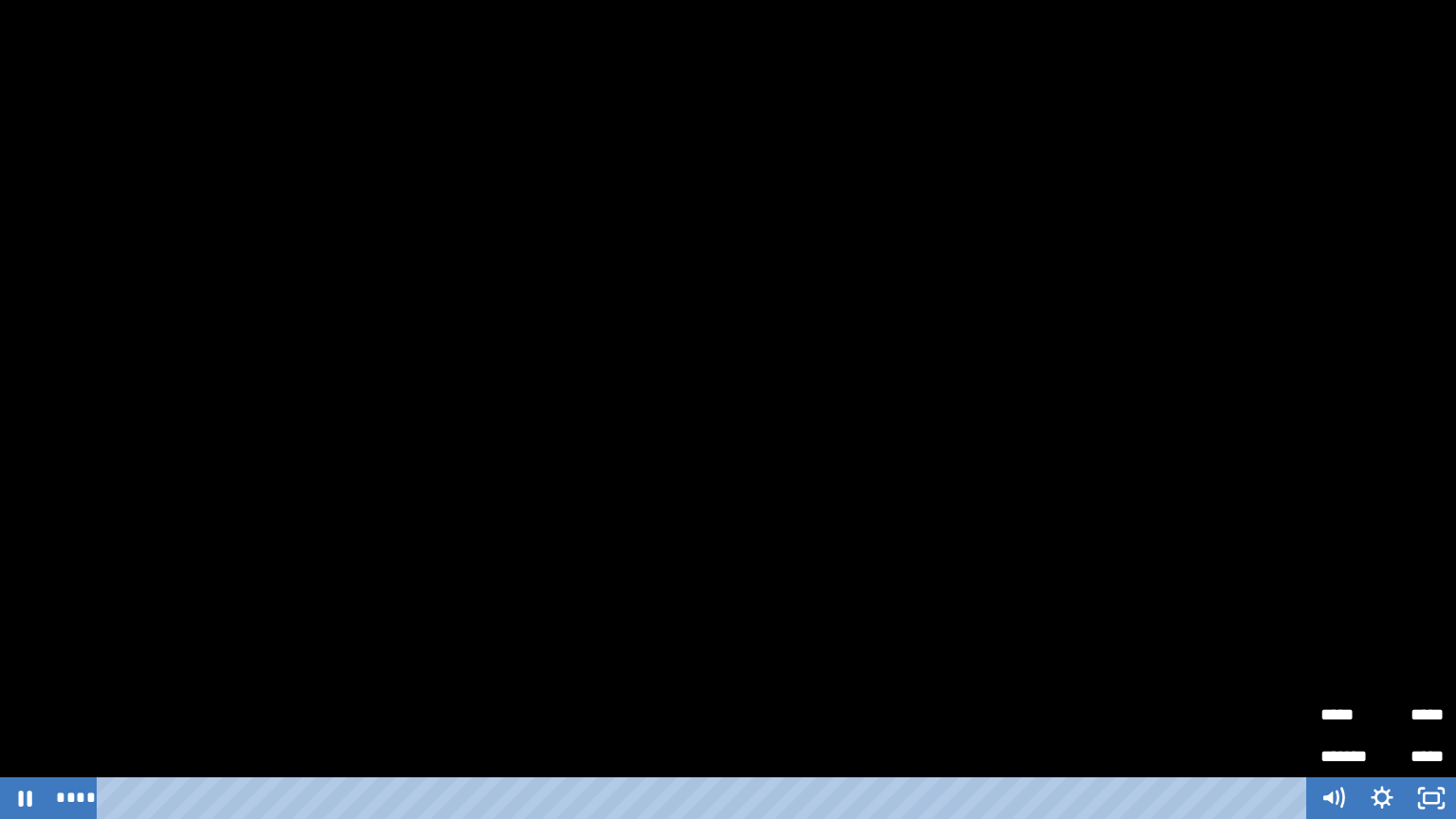 click on "*****" at bounding box center (1351, 706) 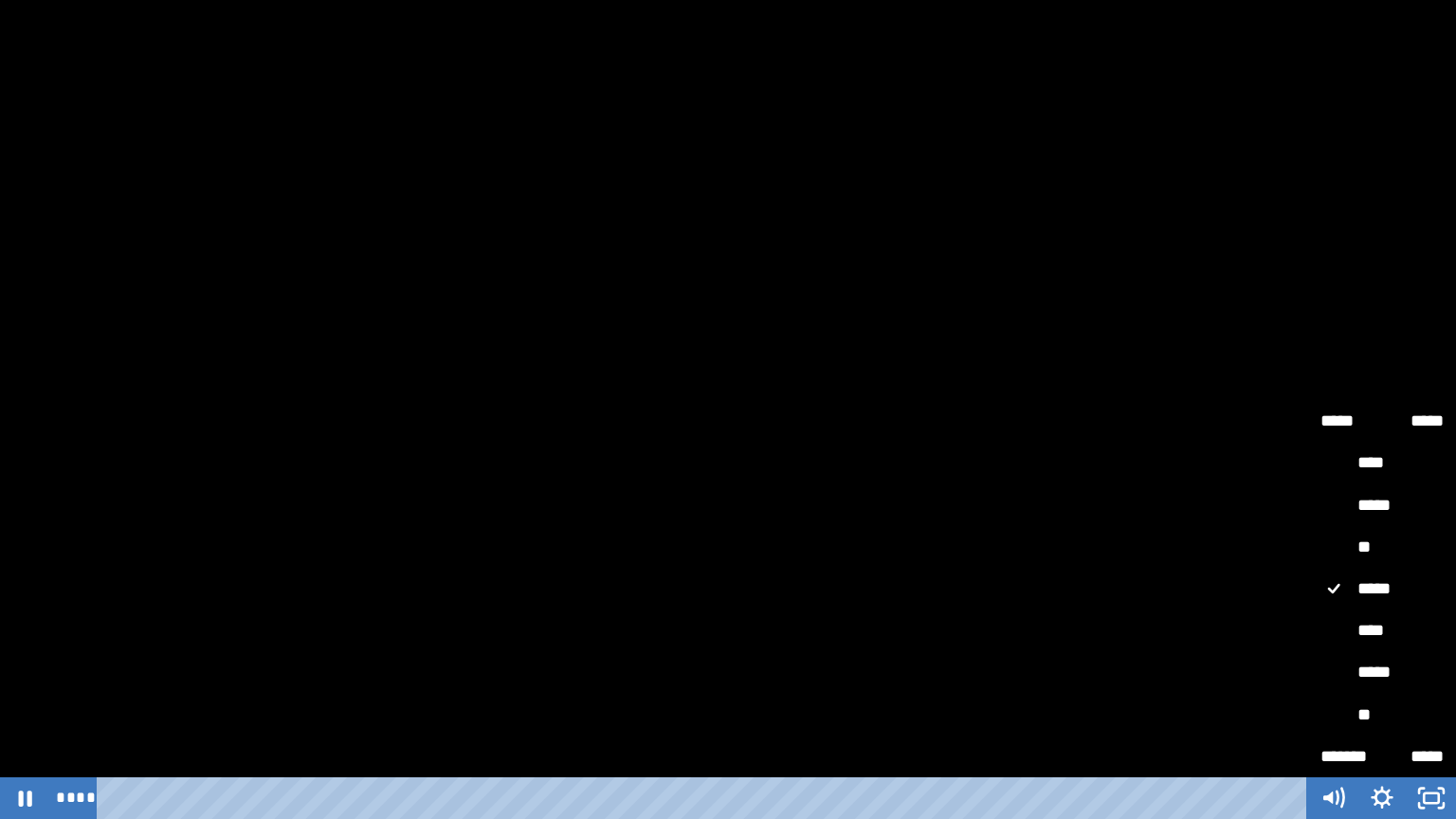 click on "****" at bounding box center [1382, 631] 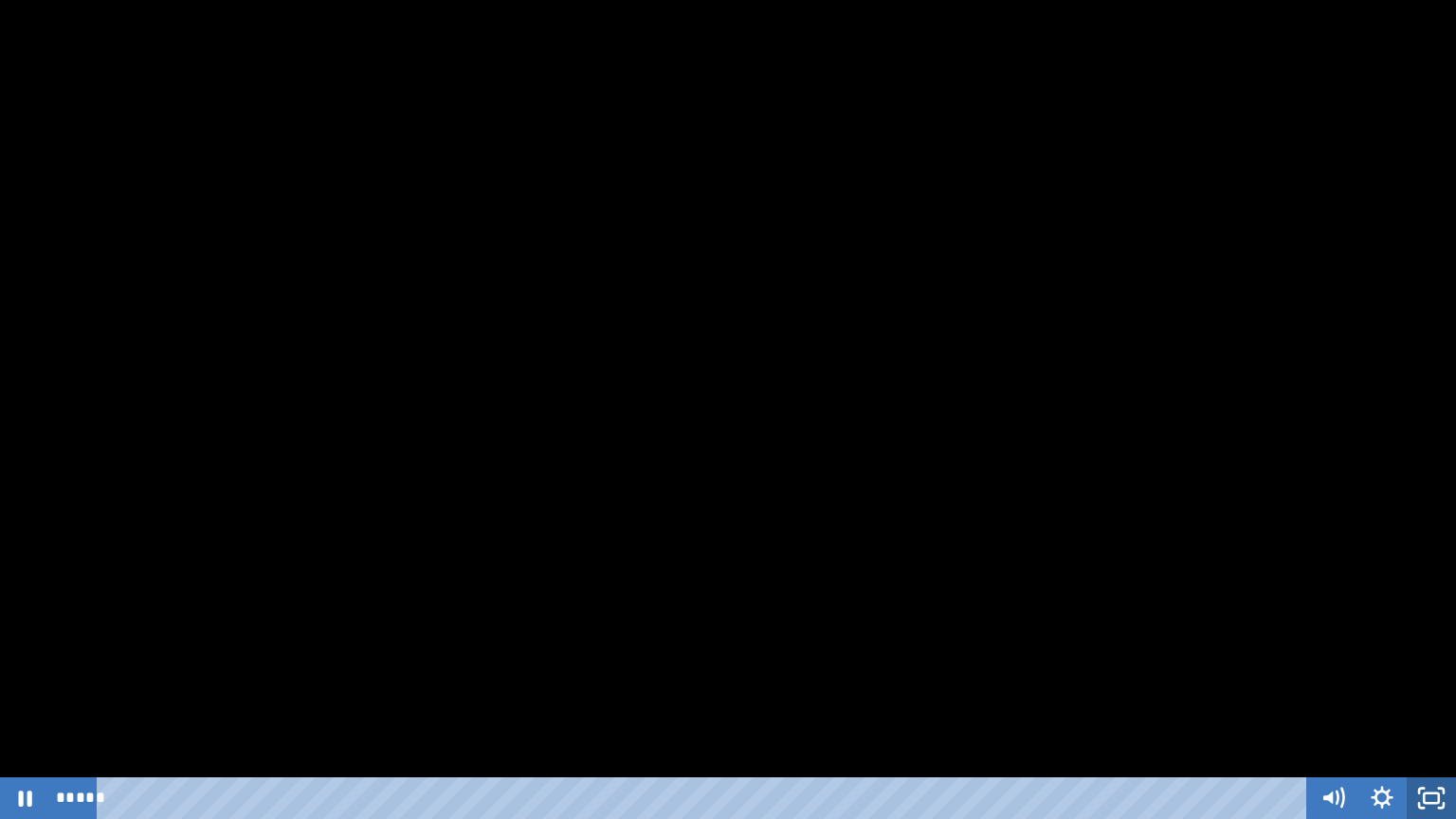click 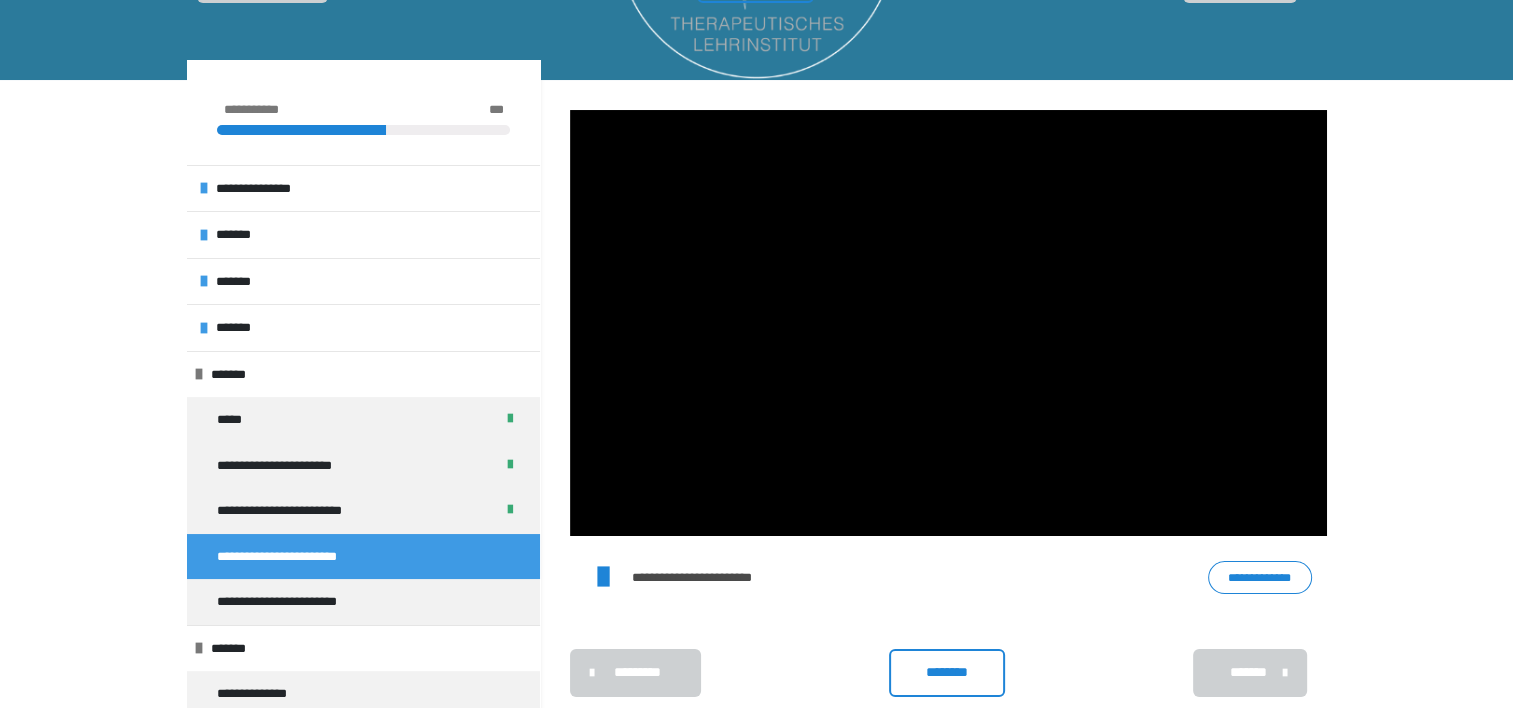 click on "********" at bounding box center [947, 672] 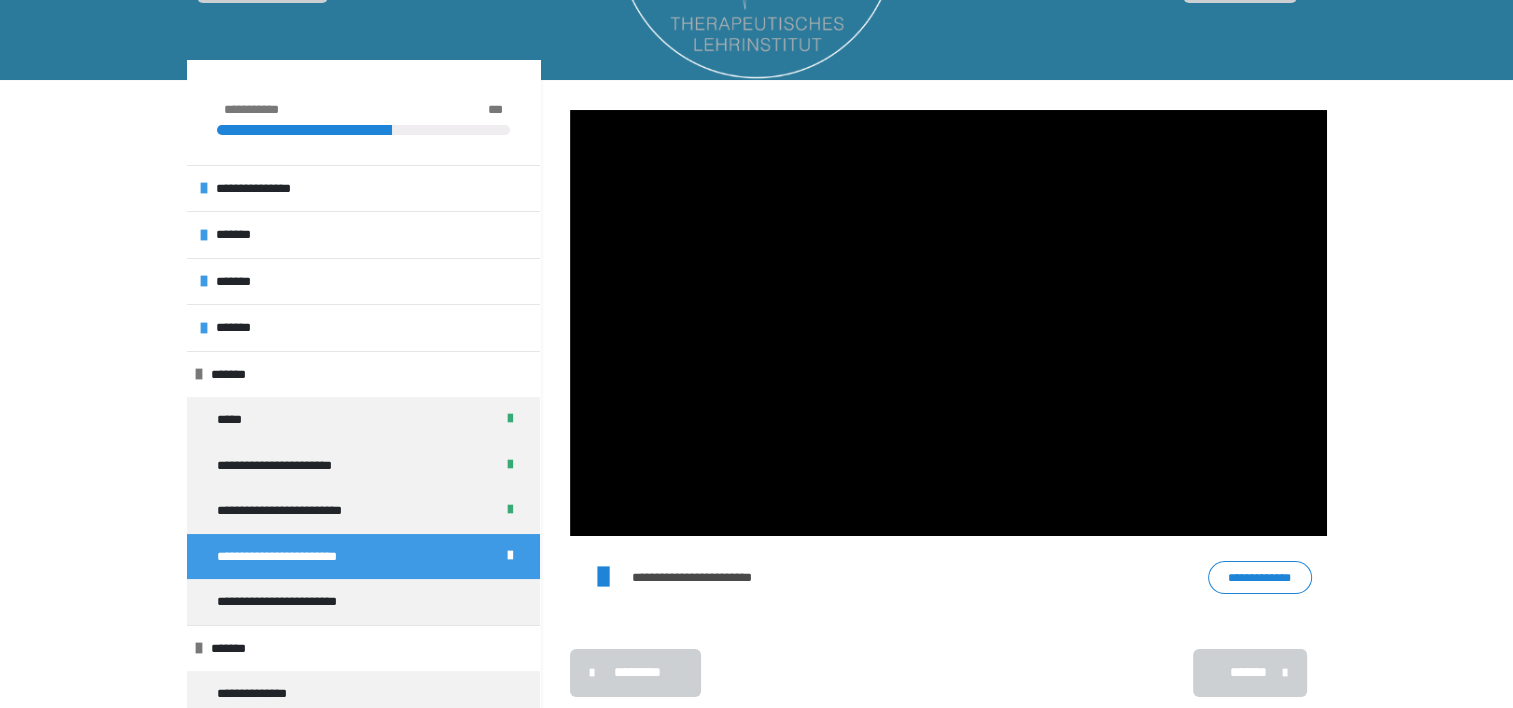 click on "**********" at bounding box center (1260, 578) 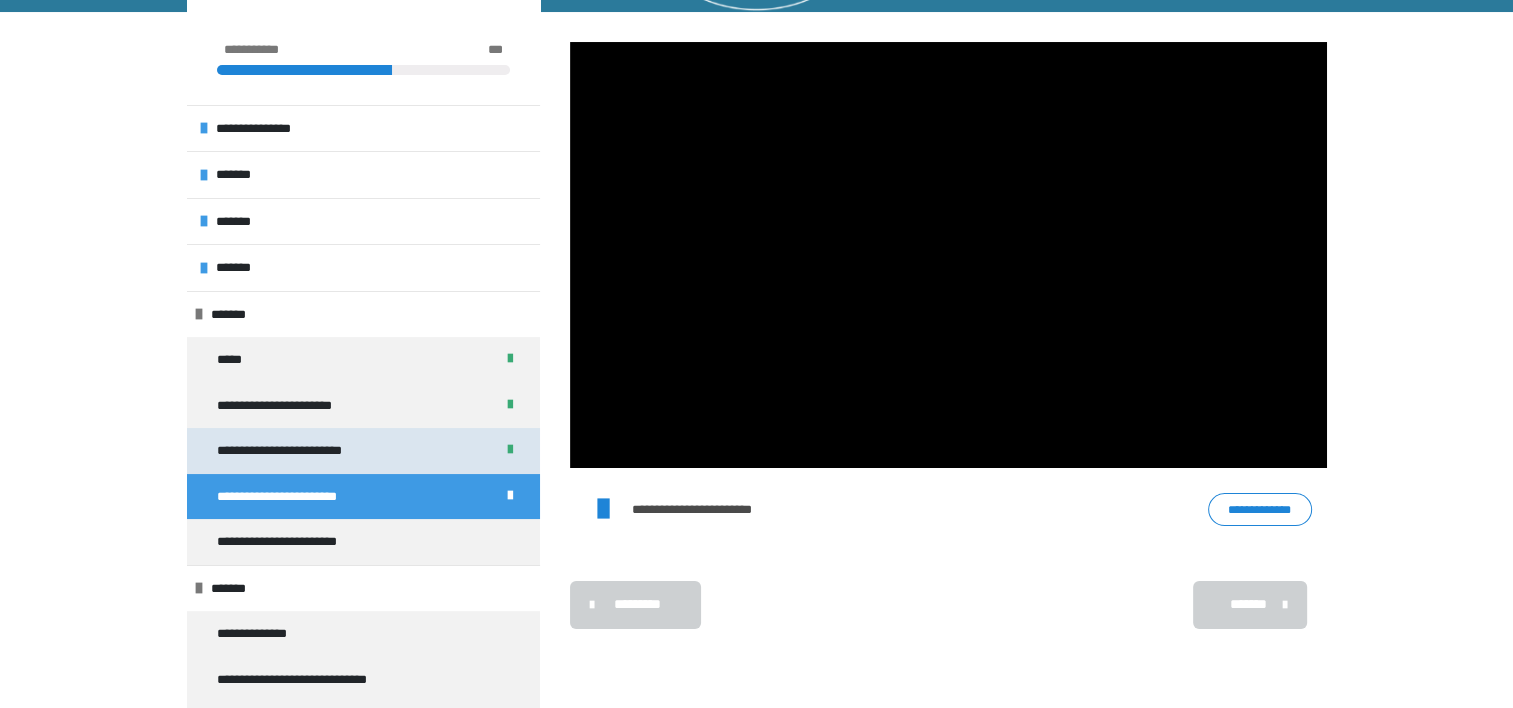 scroll, scrollTop: 340, scrollLeft: 0, axis: vertical 